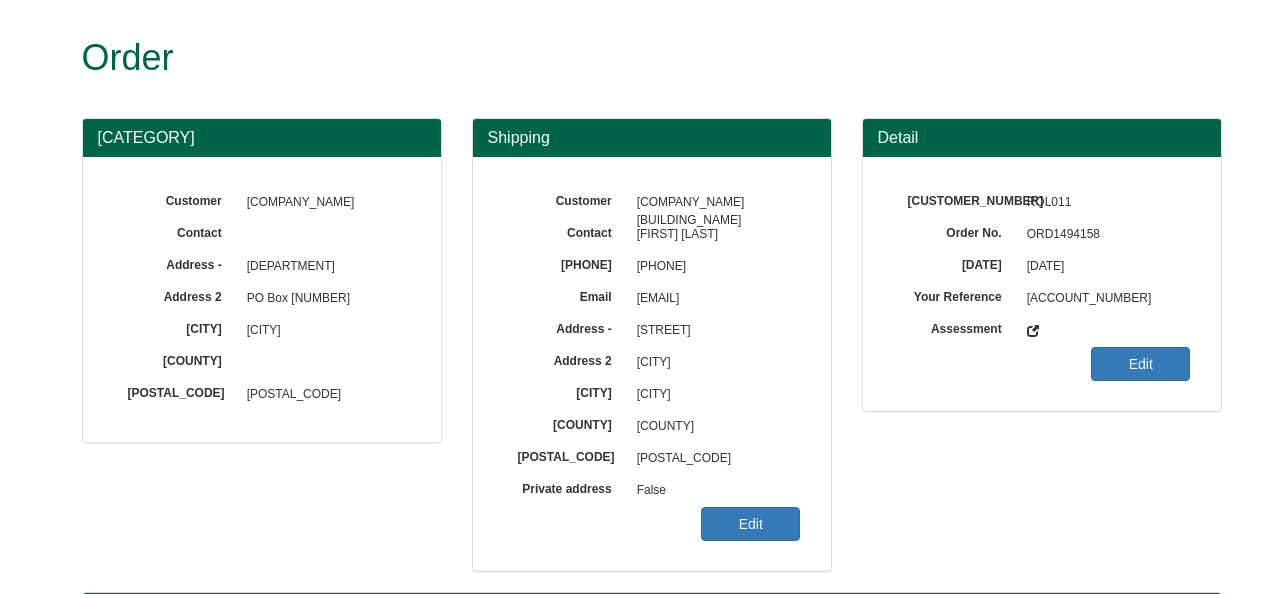 scroll, scrollTop: 0, scrollLeft: 0, axis: both 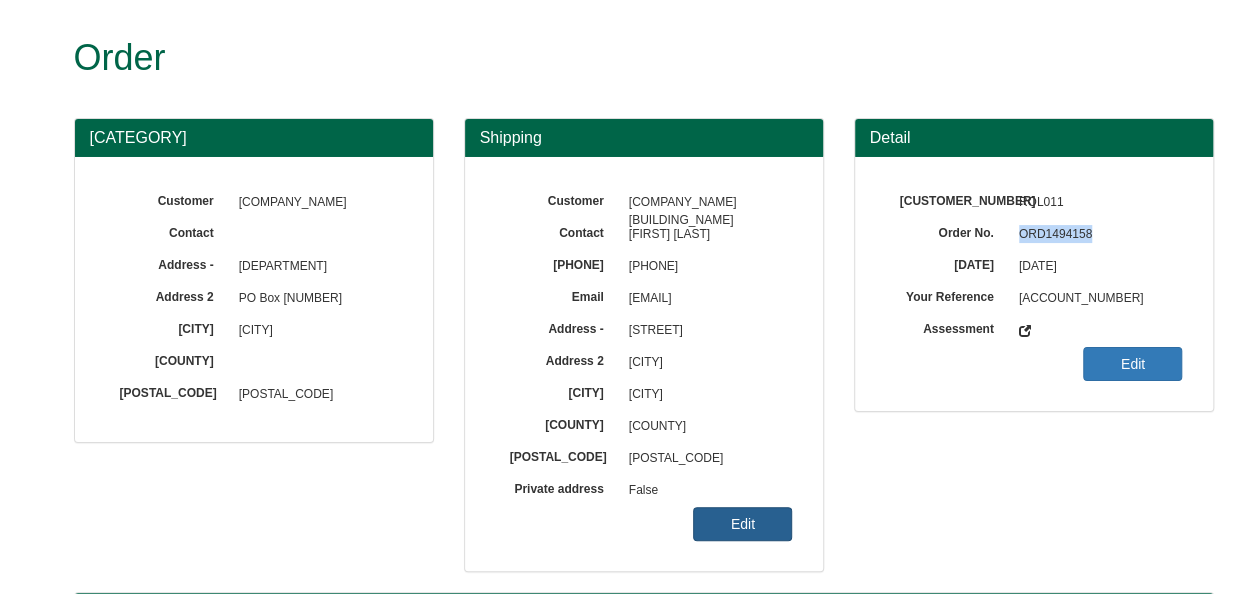 click on "Edit" at bounding box center [742, 524] 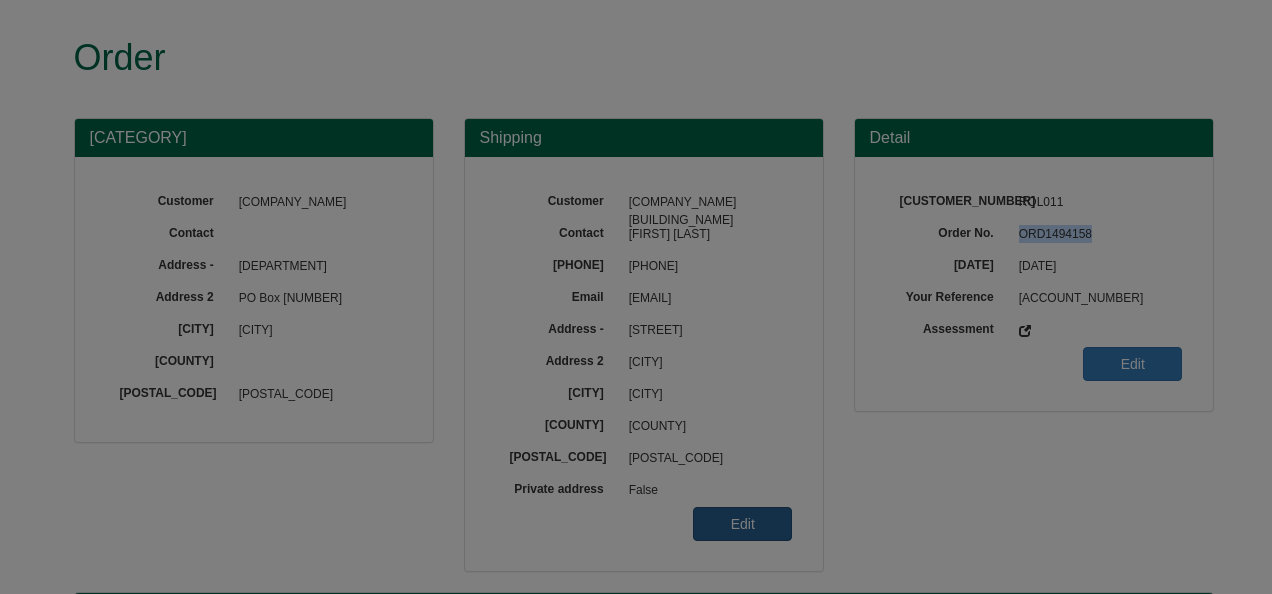 scroll, scrollTop: 0, scrollLeft: 0, axis: both 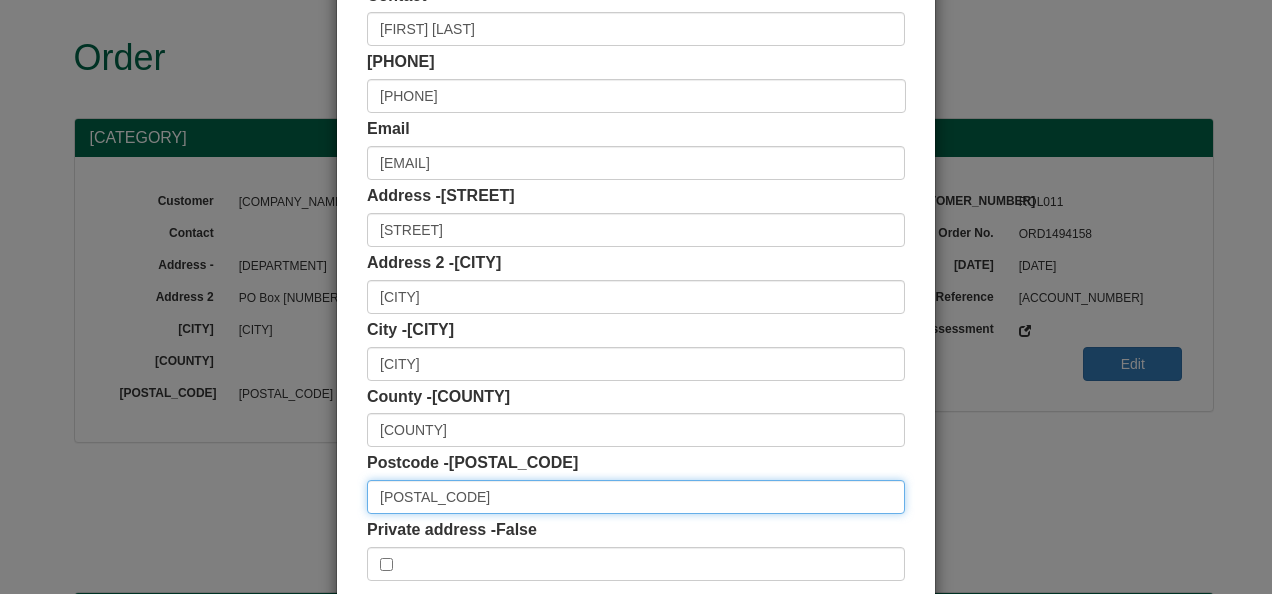 drag, startPoint x: 438, startPoint y: 501, endPoint x: 297, endPoint y: 486, distance: 141.79562 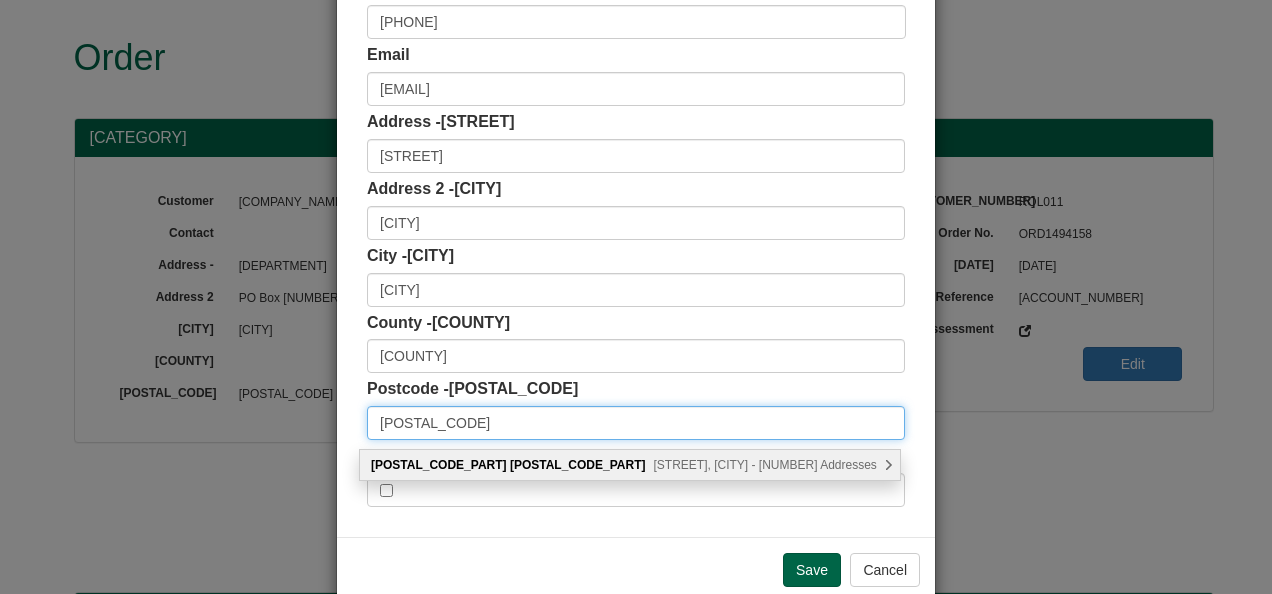 scroll, scrollTop: 300, scrollLeft: 0, axis: vertical 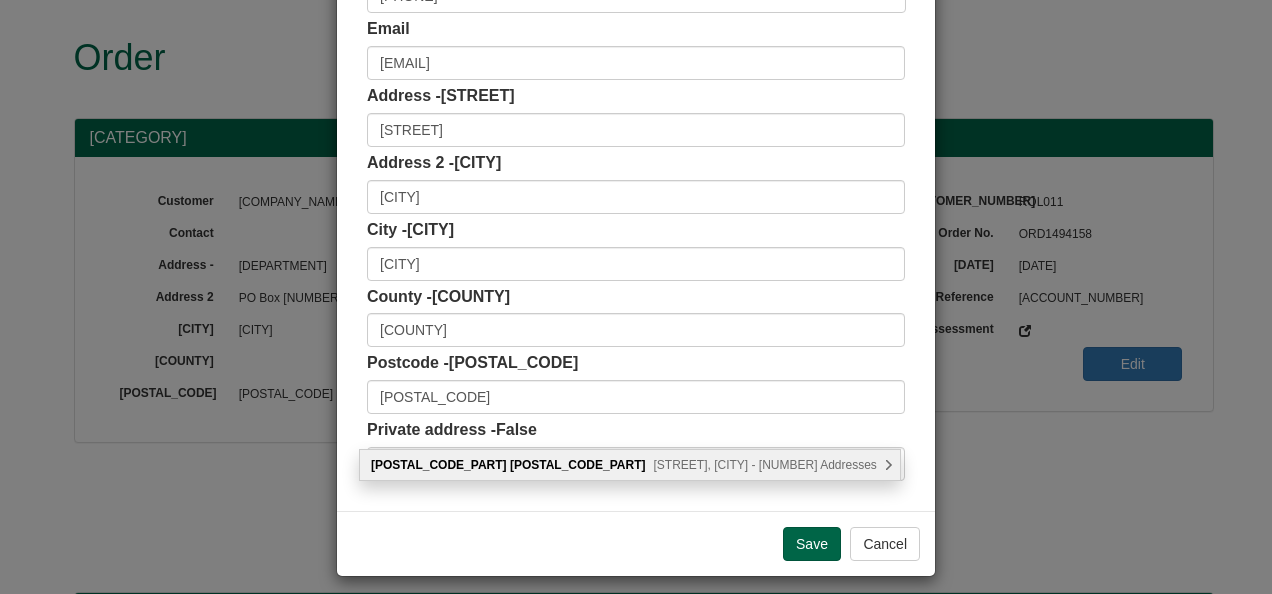 drag, startPoint x: 606, startPoint y: 457, endPoint x: 646, endPoint y: 453, distance: 40.1995 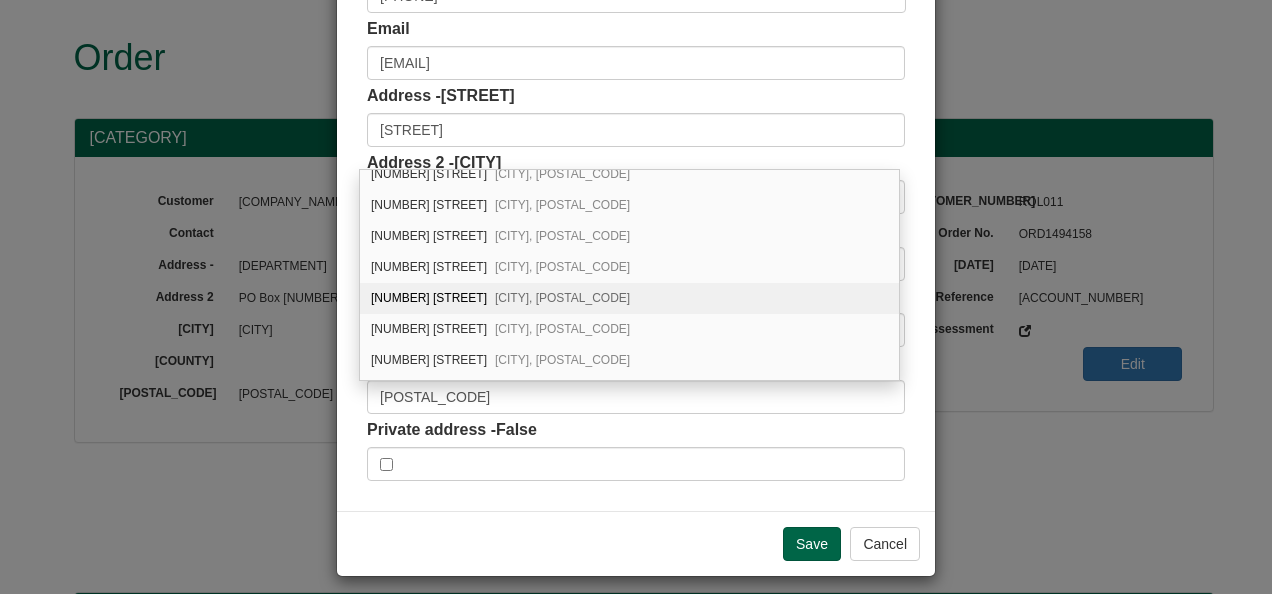 scroll, scrollTop: 0, scrollLeft: 0, axis: both 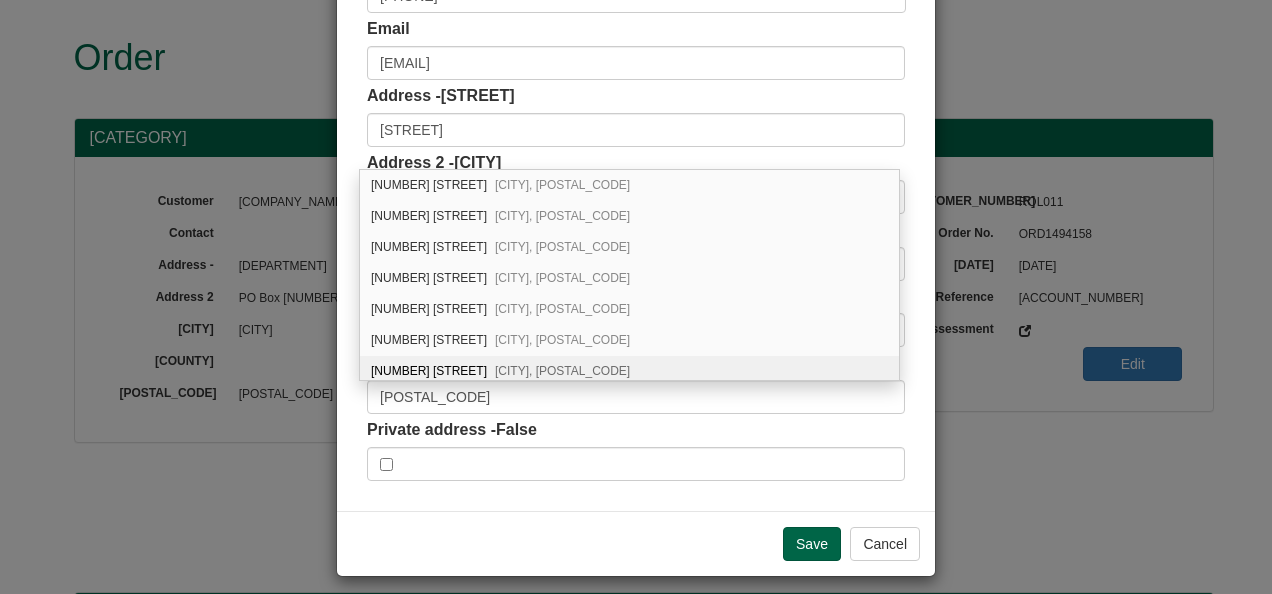 click on "100 Victory Road Derby, DE24 8EN" at bounding box center [629, 371] 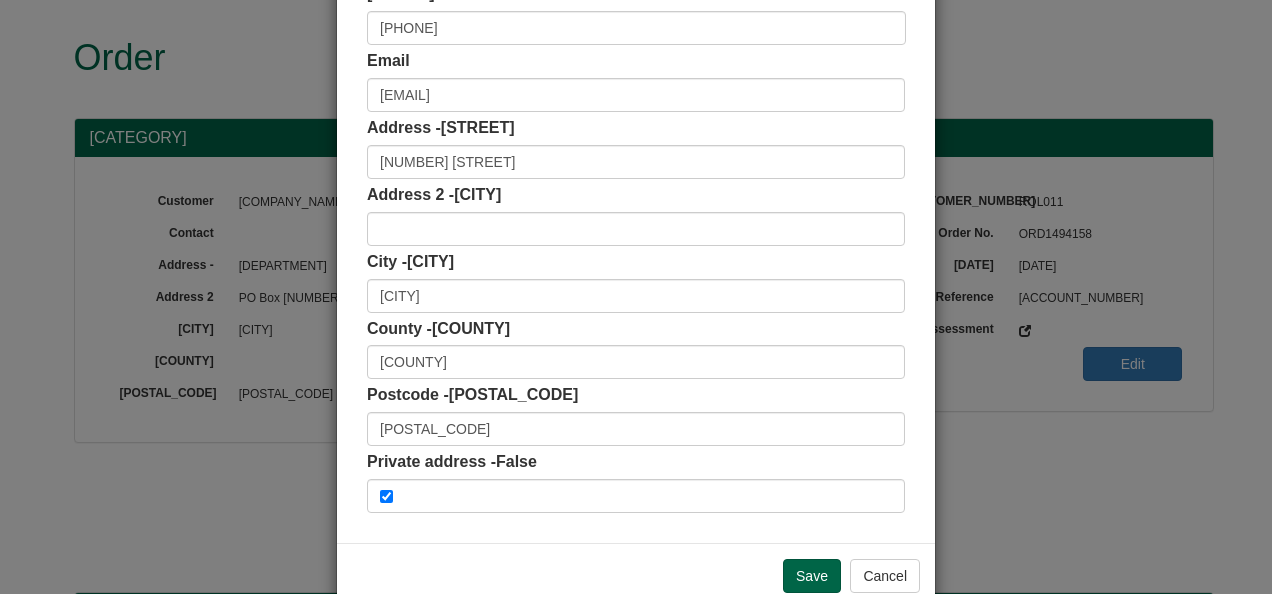 scroll, scrollTop: 300, scrollLeft: 0, axis: vertical 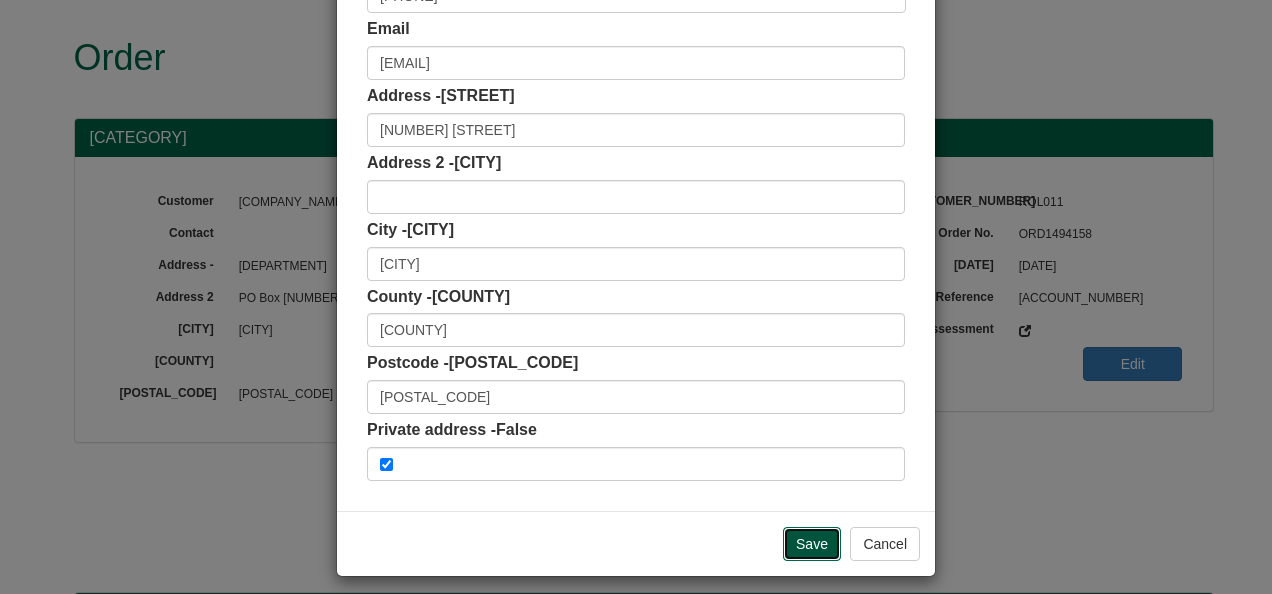 click on "Save" at bounding box center [812, 544] 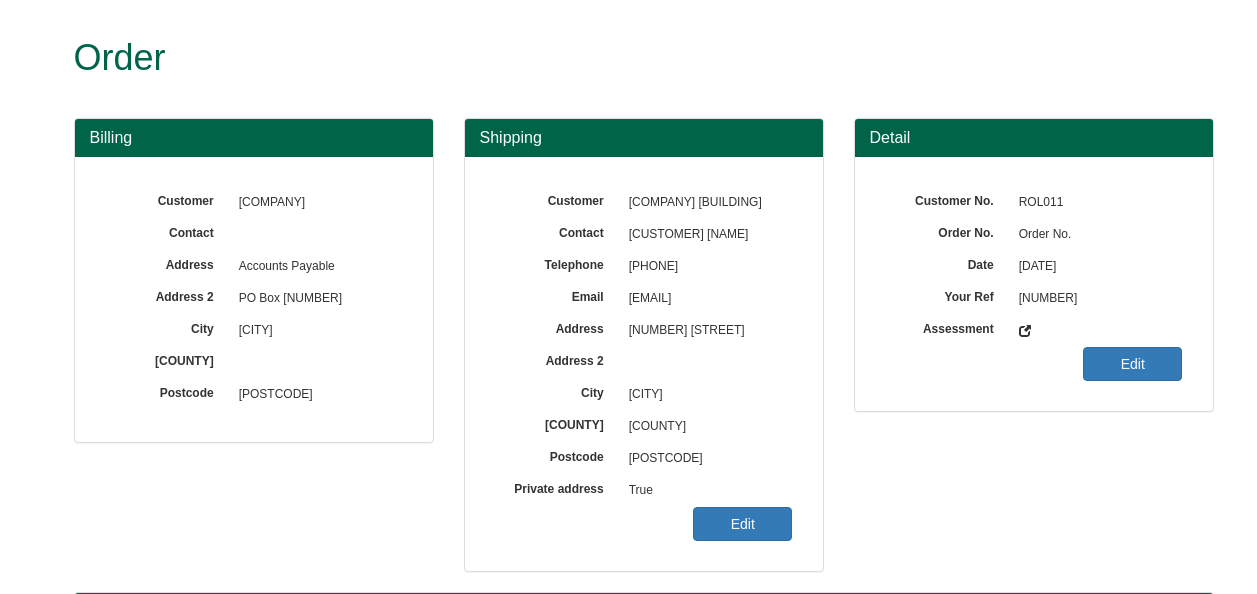 scroll, scrollTop: 0, scrollLeft: 0, axis: both 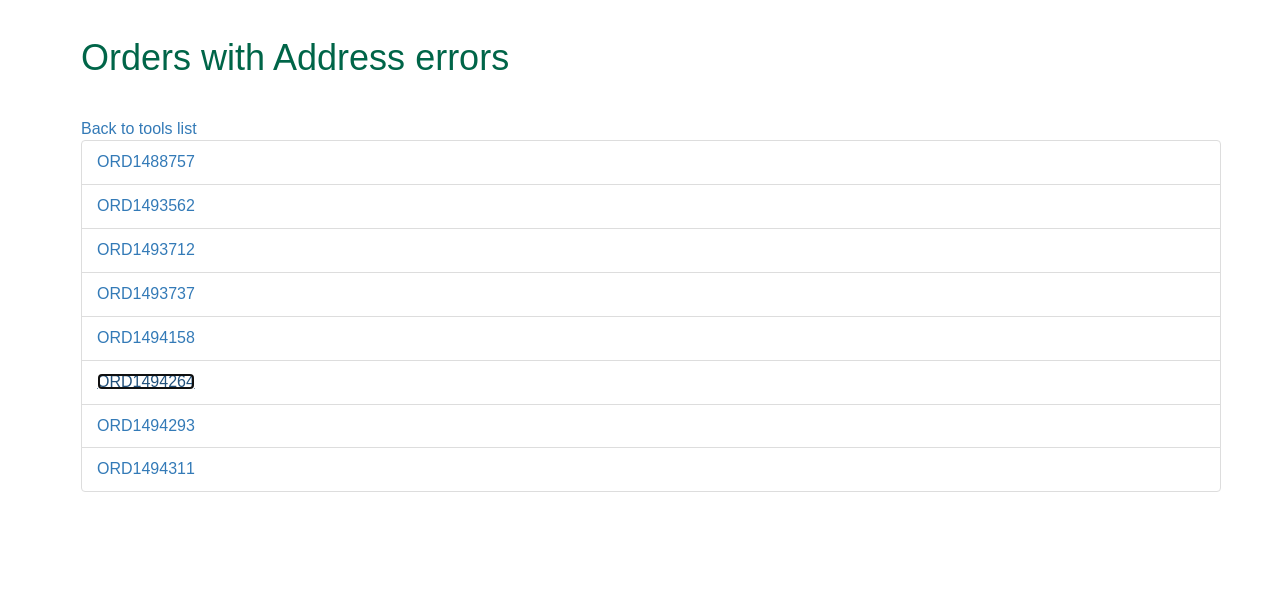 click on "ORD1494264" at bounding box center (146, 381) 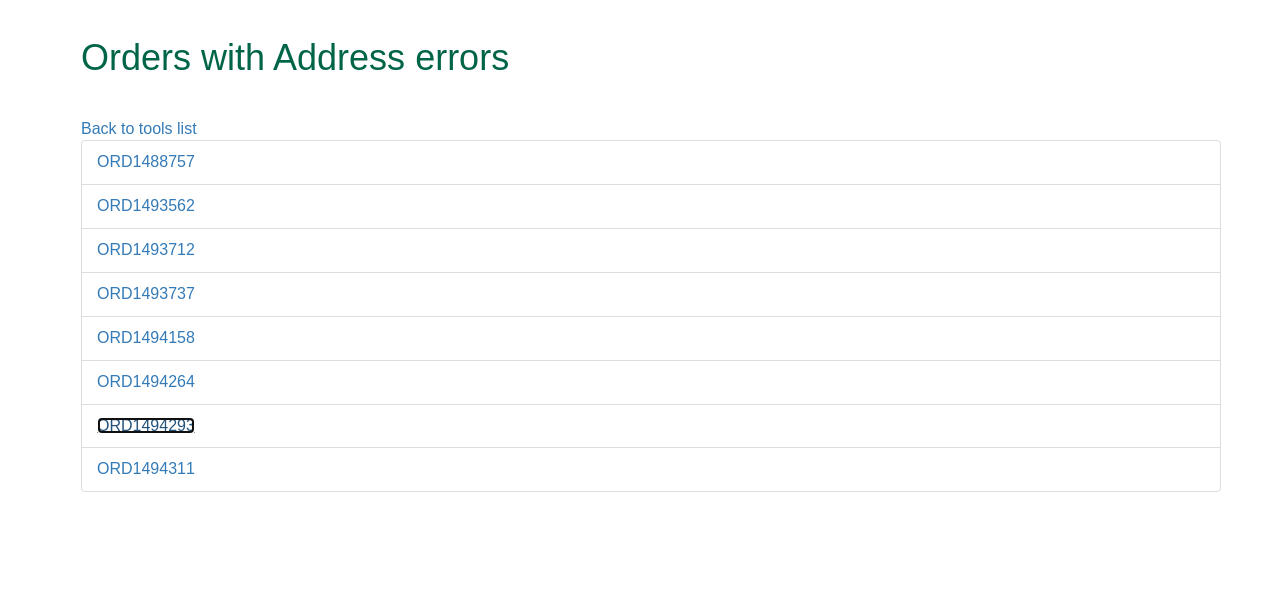 click on "ORD1494293" at bounding box center (146, 425) 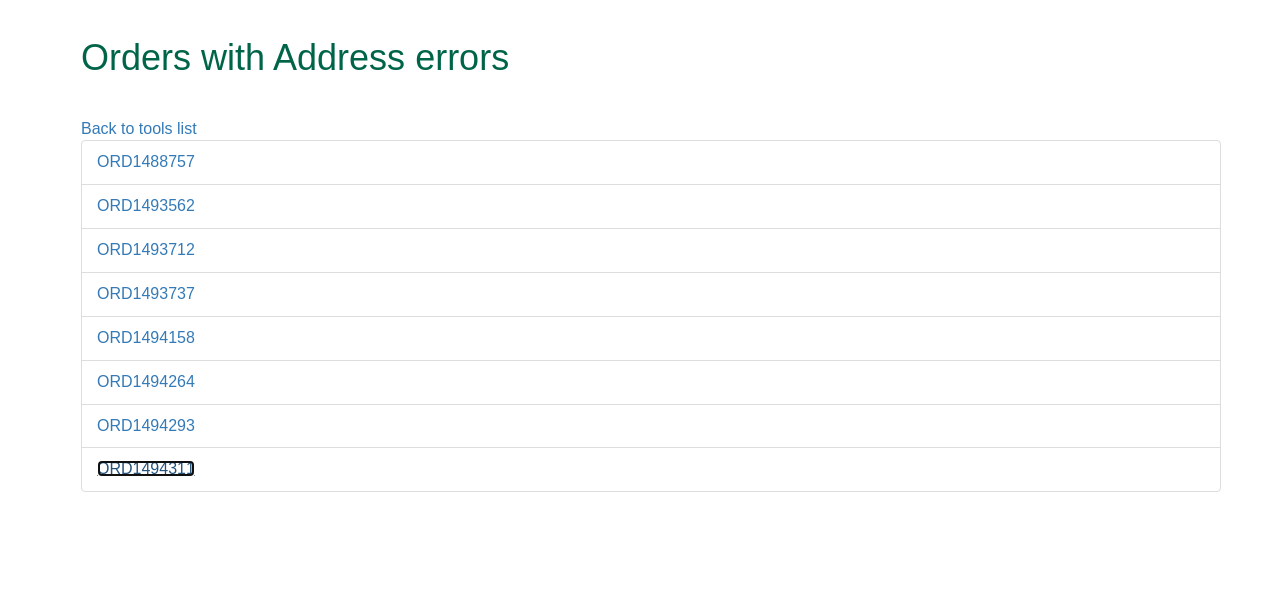 click on "ORD1494311" at bounding box center (146, 468) 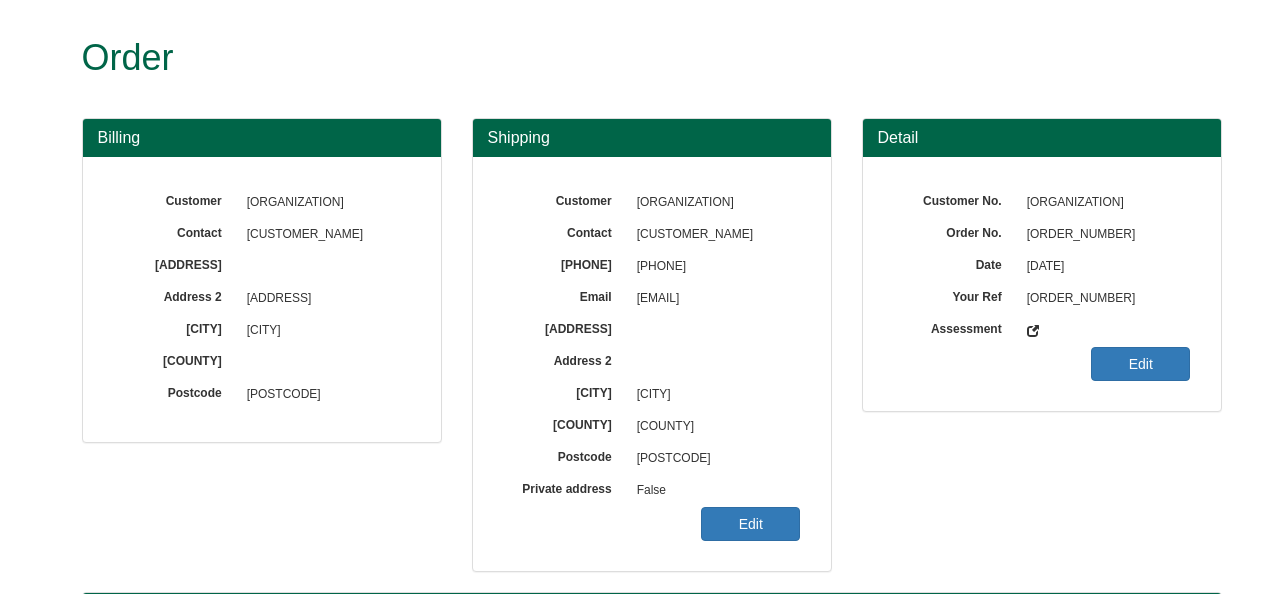 scroll, scrollTop: 0, scrollLeft: 0, axis: both 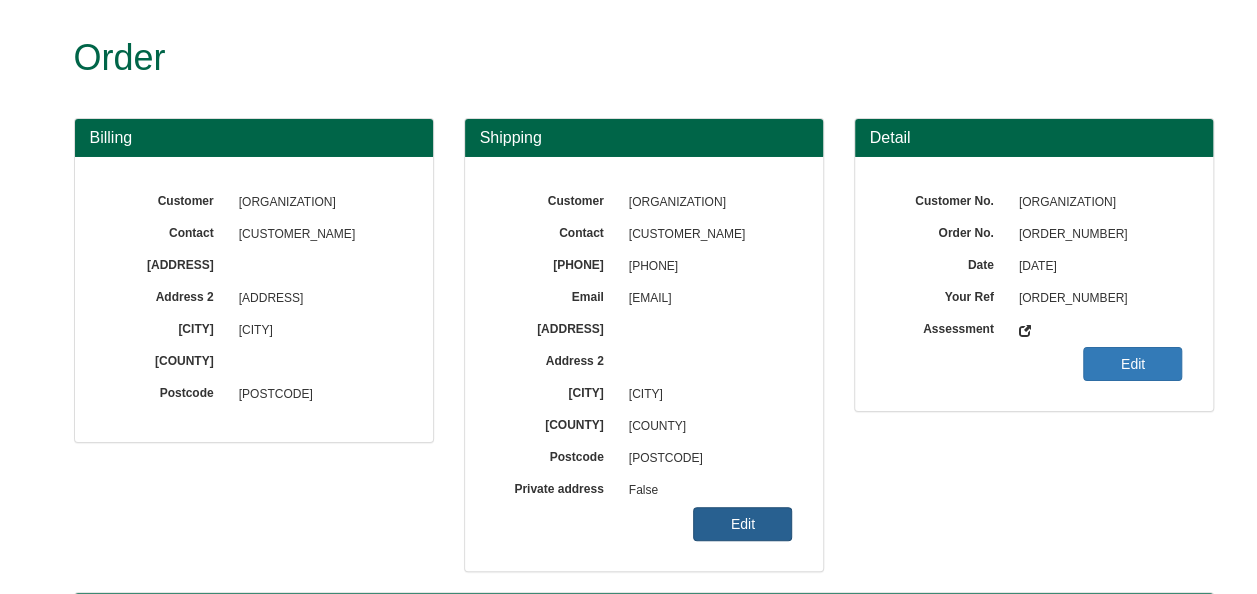 click on "Edit" at bounding box center [742, 524] 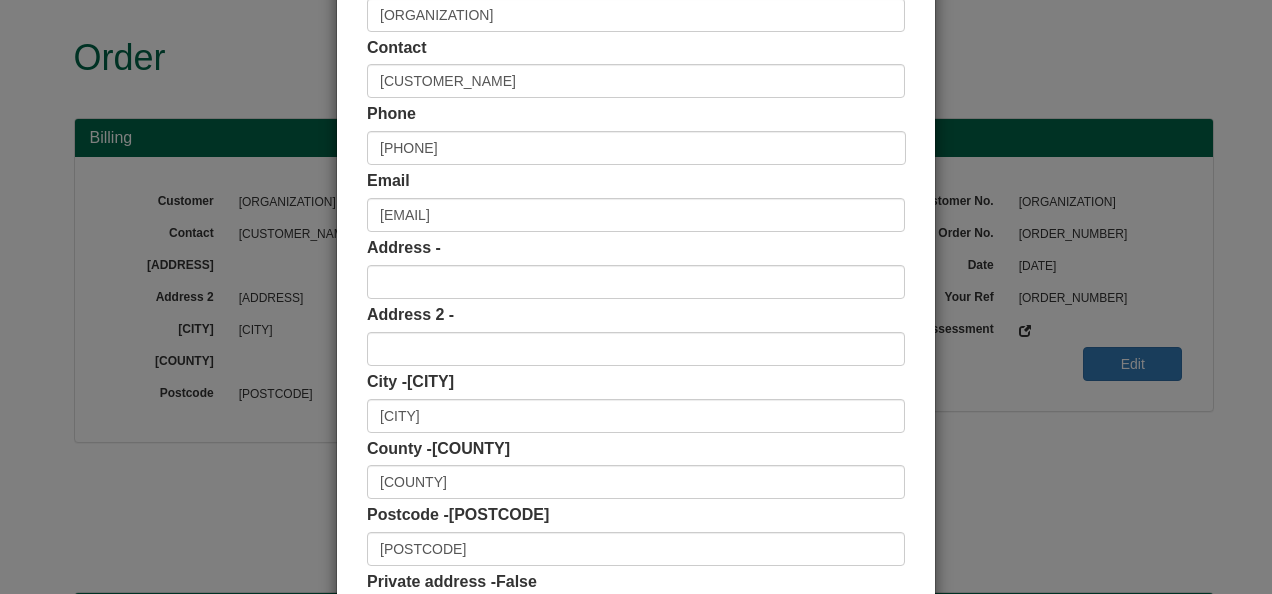 scroll, scrollTop: 311, scrollLeft: 0, axis: vertical 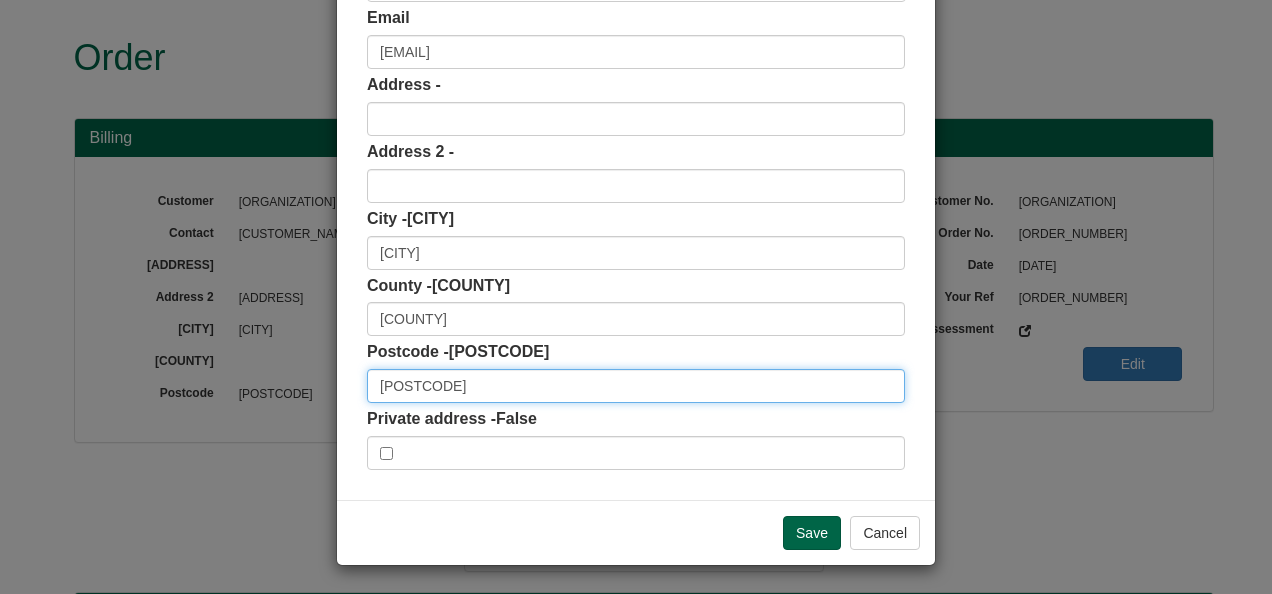 drag, startPoint x: 438, startPoint y: 386, endPoint x: 273, endPoint y: 369, distance: 165.87344 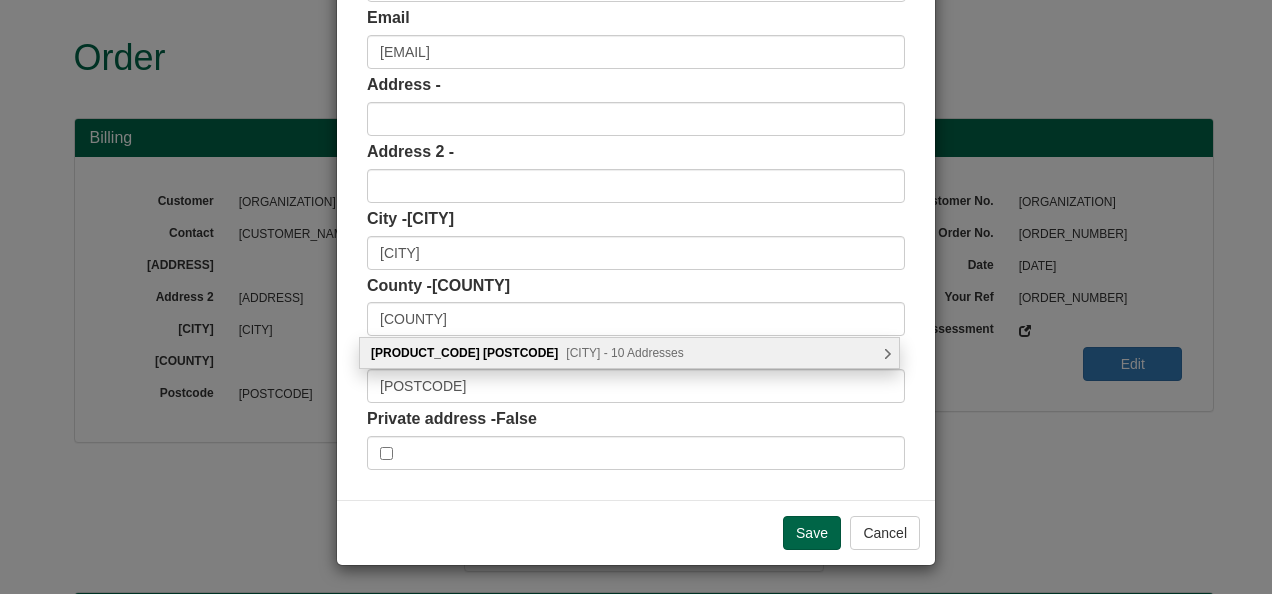click on "Swindon - 10 Addresses" at bounding box center (624, 353) 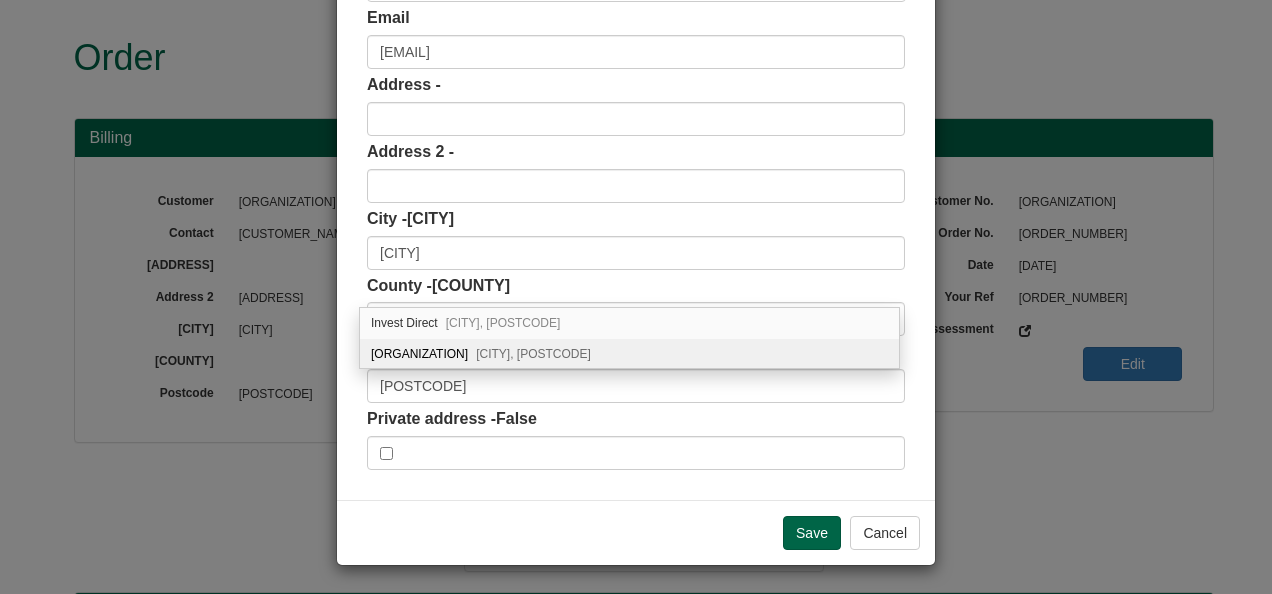 click on "Nationwide Bldg Soc Swindon, SN38 1NW" at bounding box center (629, 354) 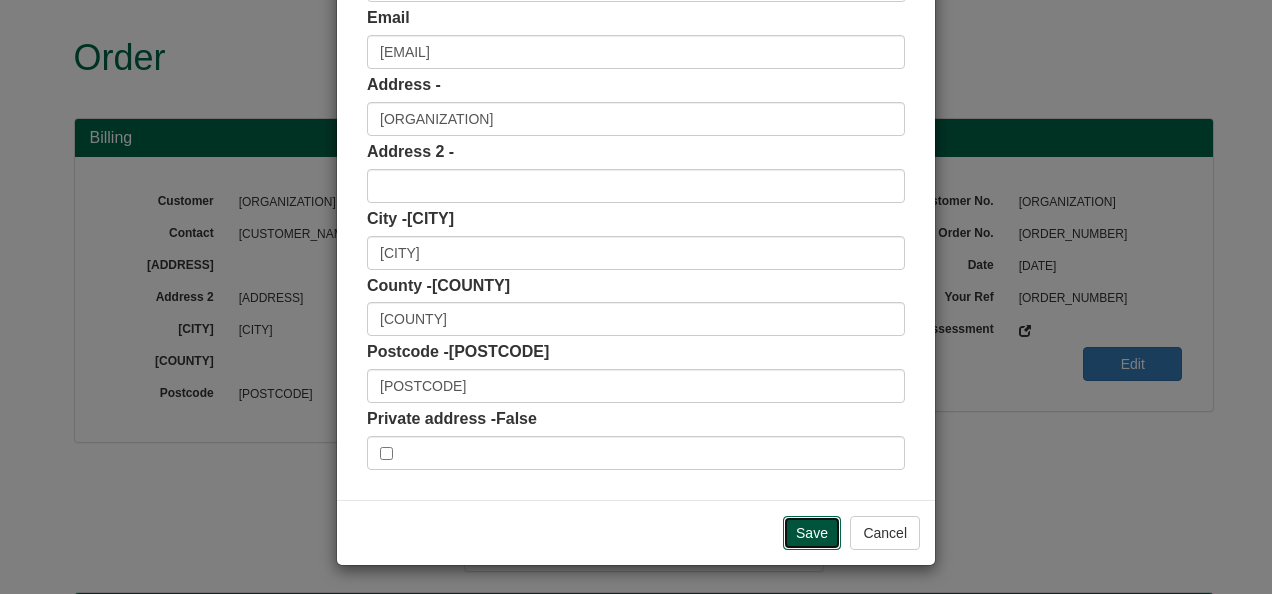 click on "Save" at bounding box center (812, 533) 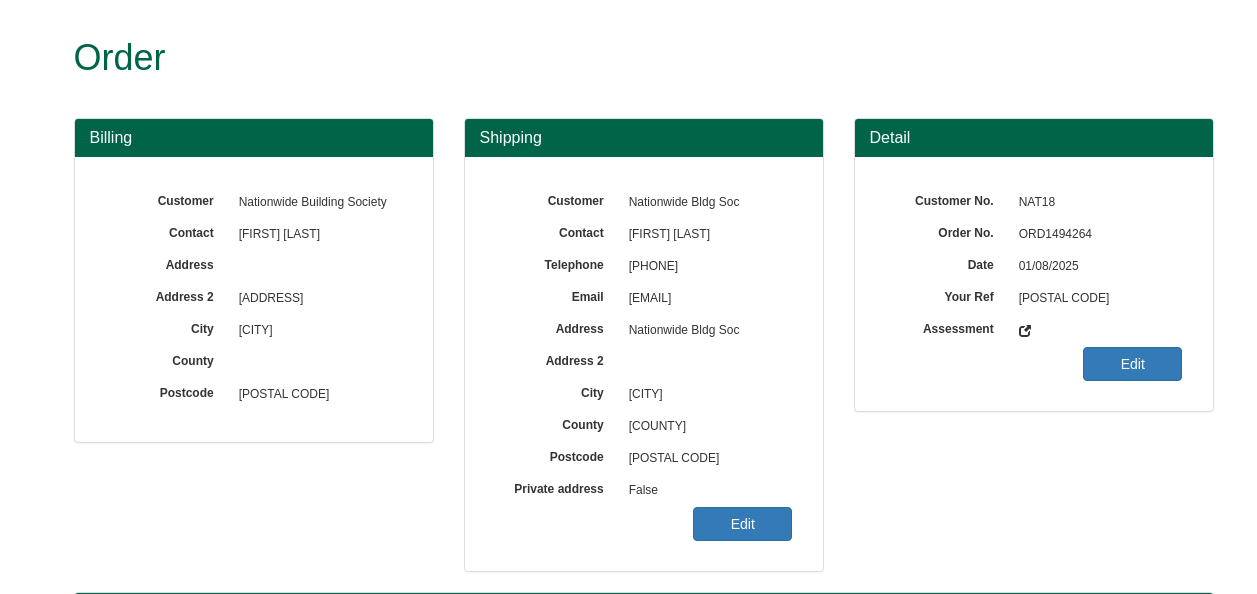 scroll, scrollTop: 0, scrollLeft: 0, axis: both 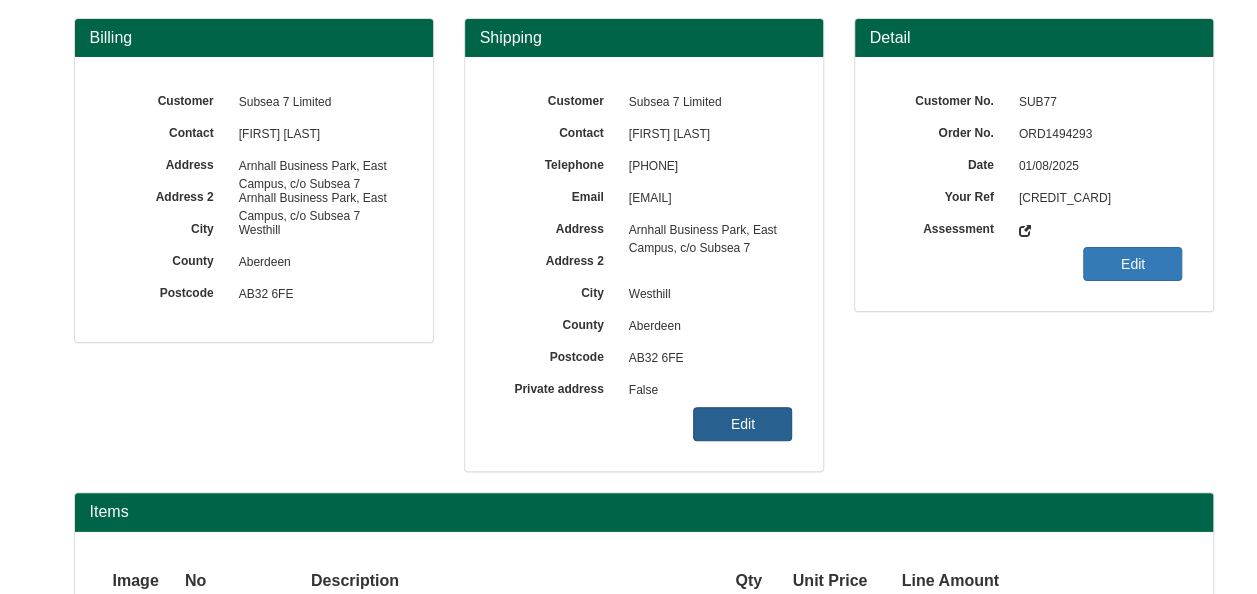 click on "Edit" at bounding box center [742, 424] 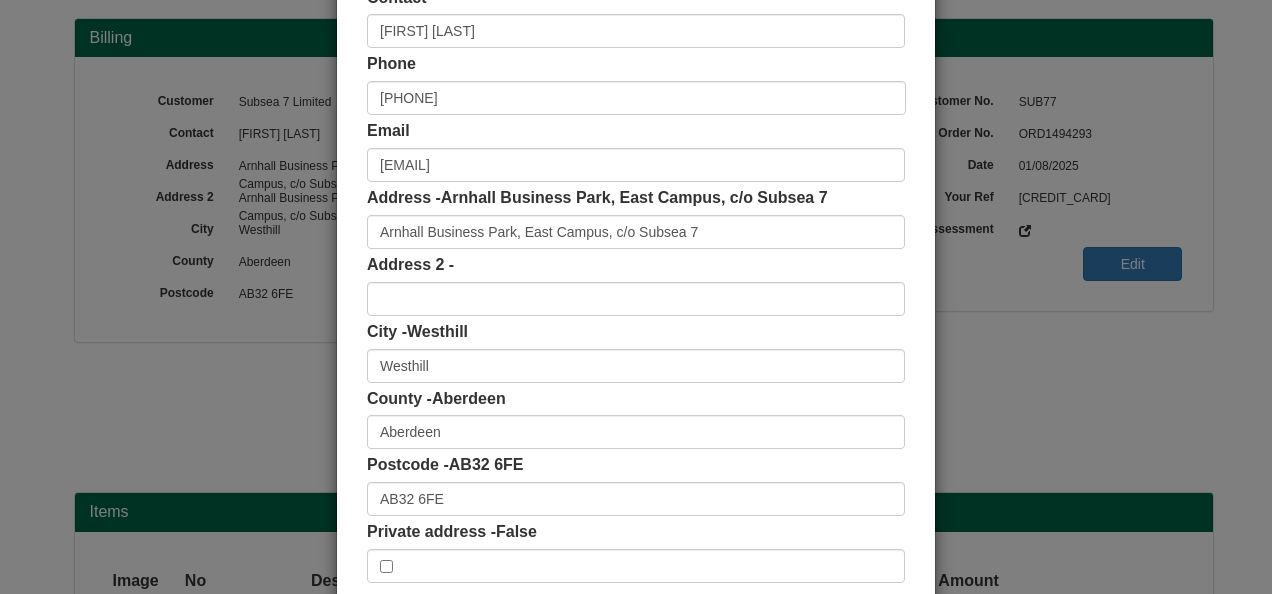 scroll, scrollTop: 200, scrollLeft: 0, axis: vertical 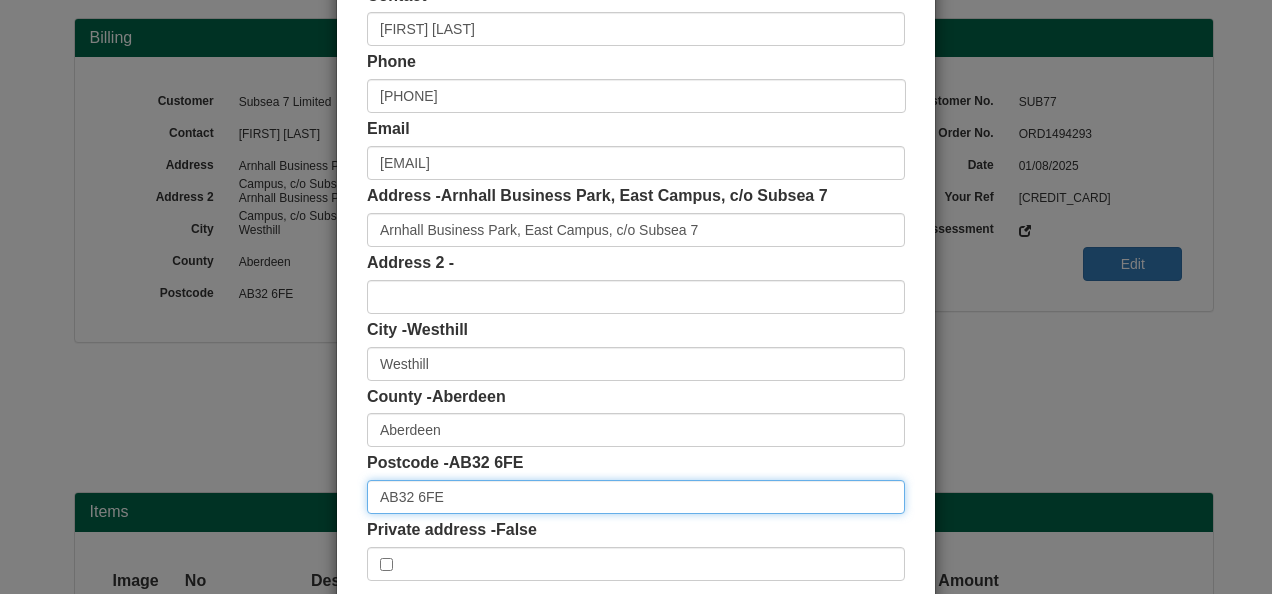 drag, startPoint x: 436, startPoint y: 493, endPoint x: 278, endPoint y: 496, distance: 158.02847 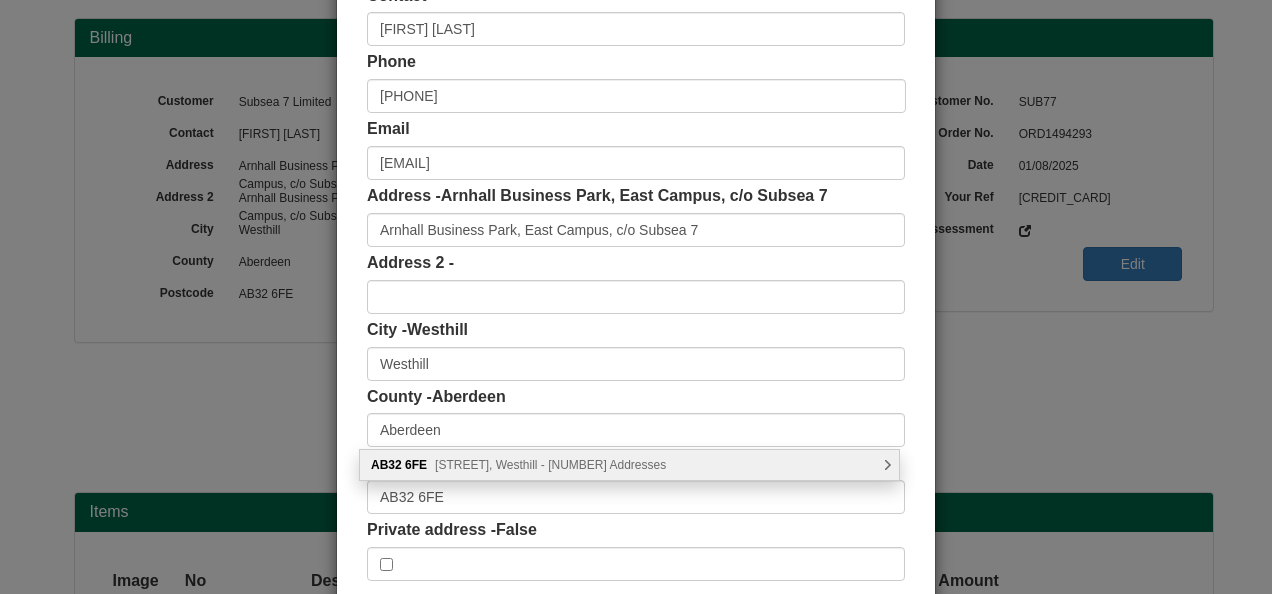 click on "[STREET], Westhill - [NUMBER] Addresses" at bounding box center (550, 465) 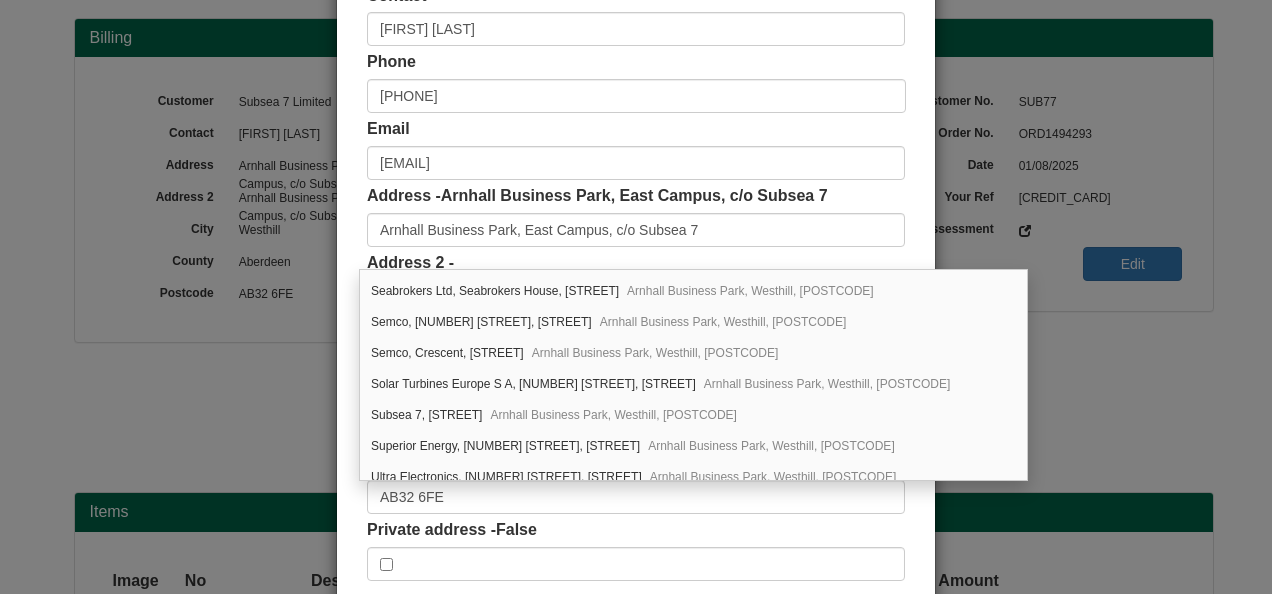 scroll, scrollTop: 1800, scrollLeft: 0, axis: vertical 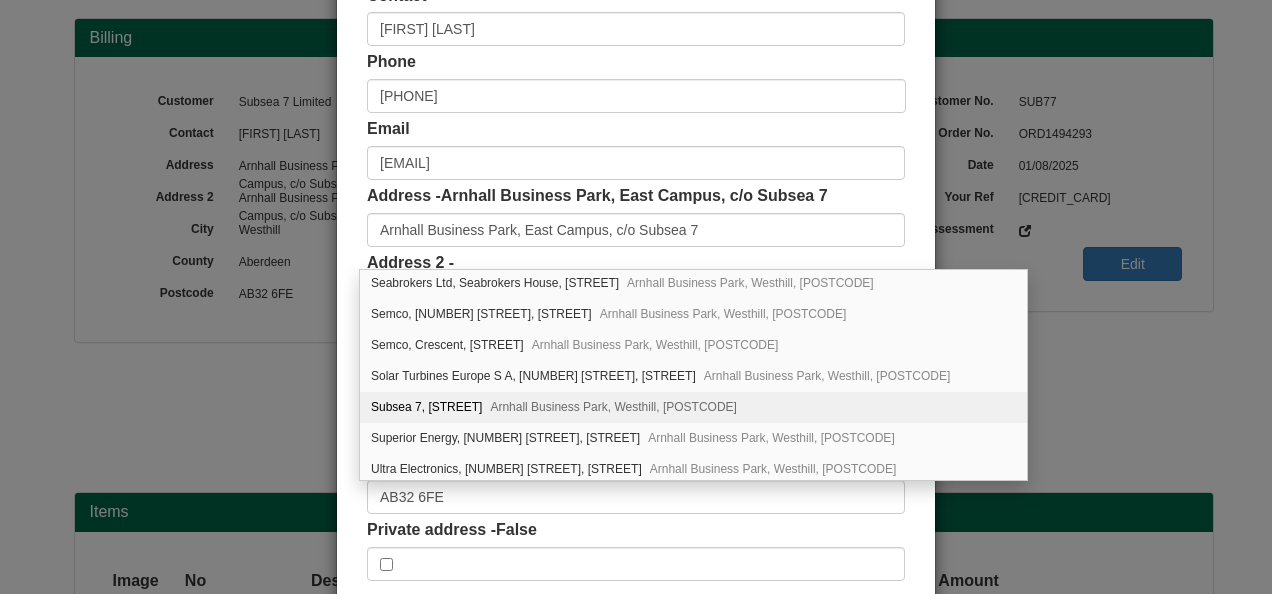 click on "Subsea 7, [STREET] [POSTCODE]" at bounding box center [693, 407] 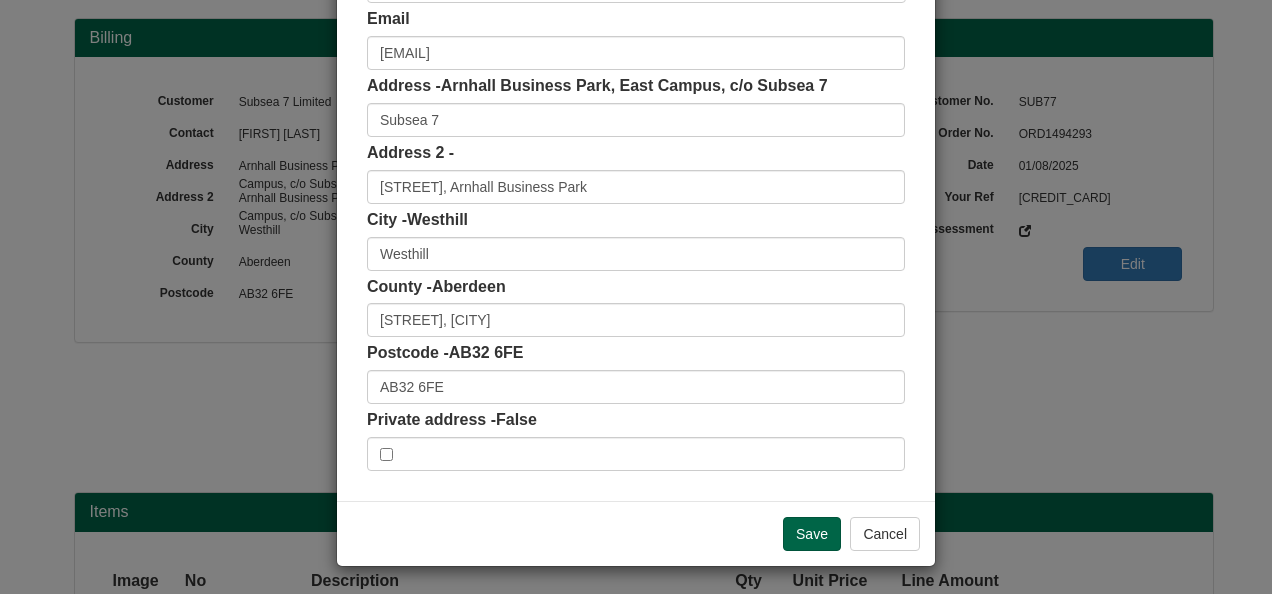 scroll, scrollTop: 311, scrollLeft: 0, axis: vertical 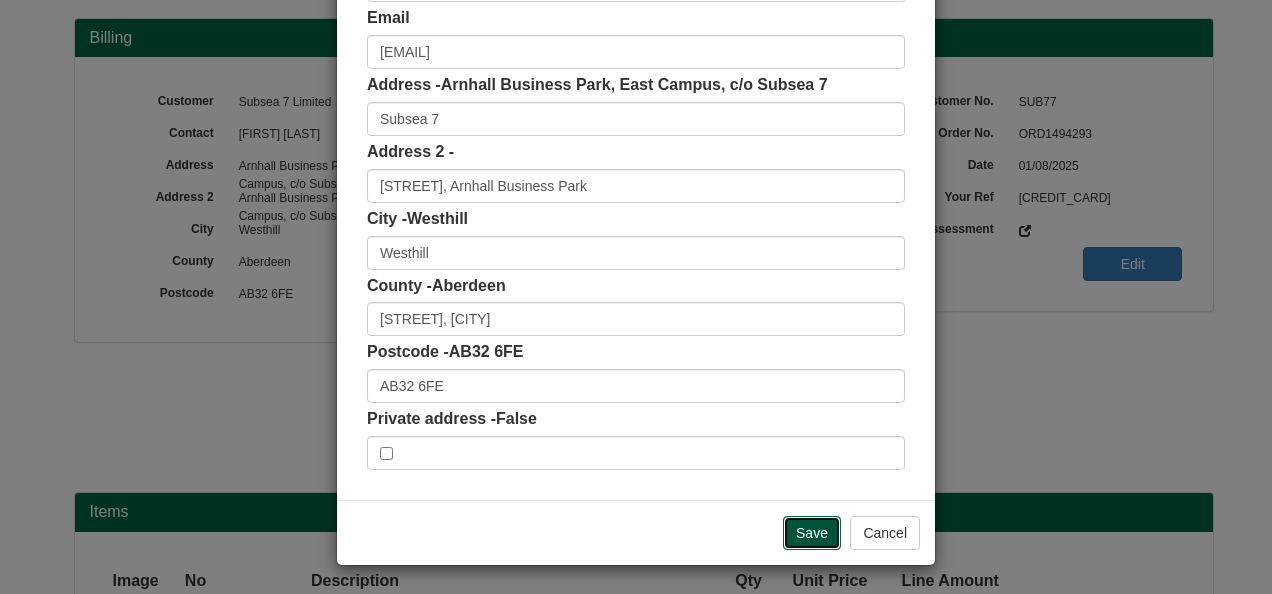 click on "Save" at bounding box center [812, 533] 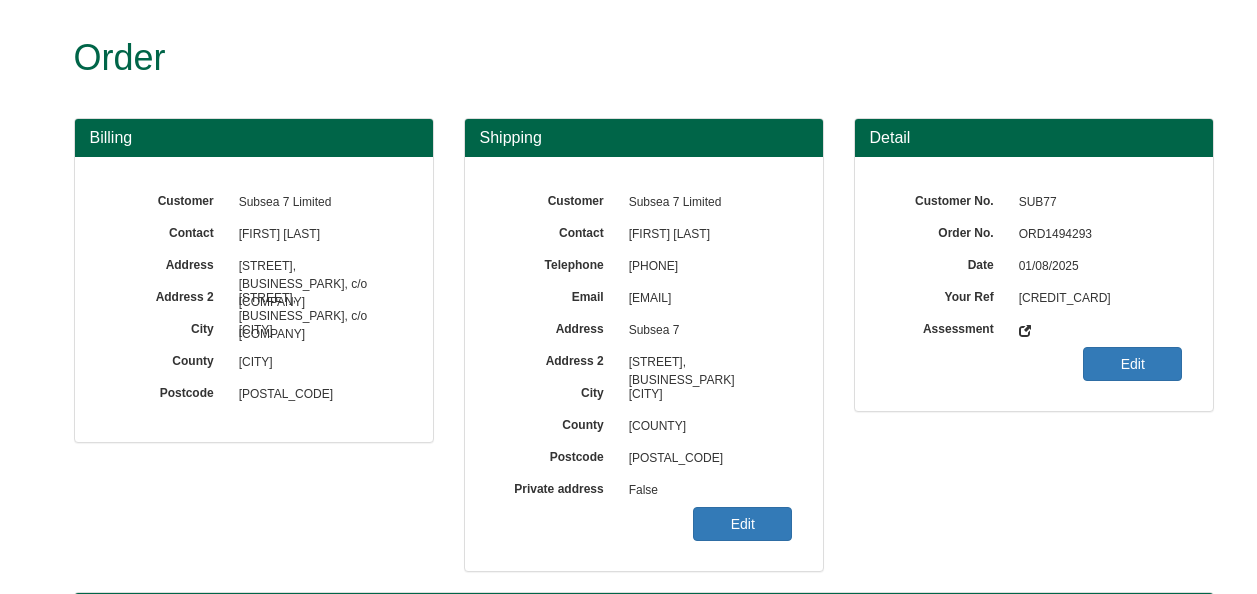 scroll, scrollTop: 0, scrollLeft: 0, axis: both 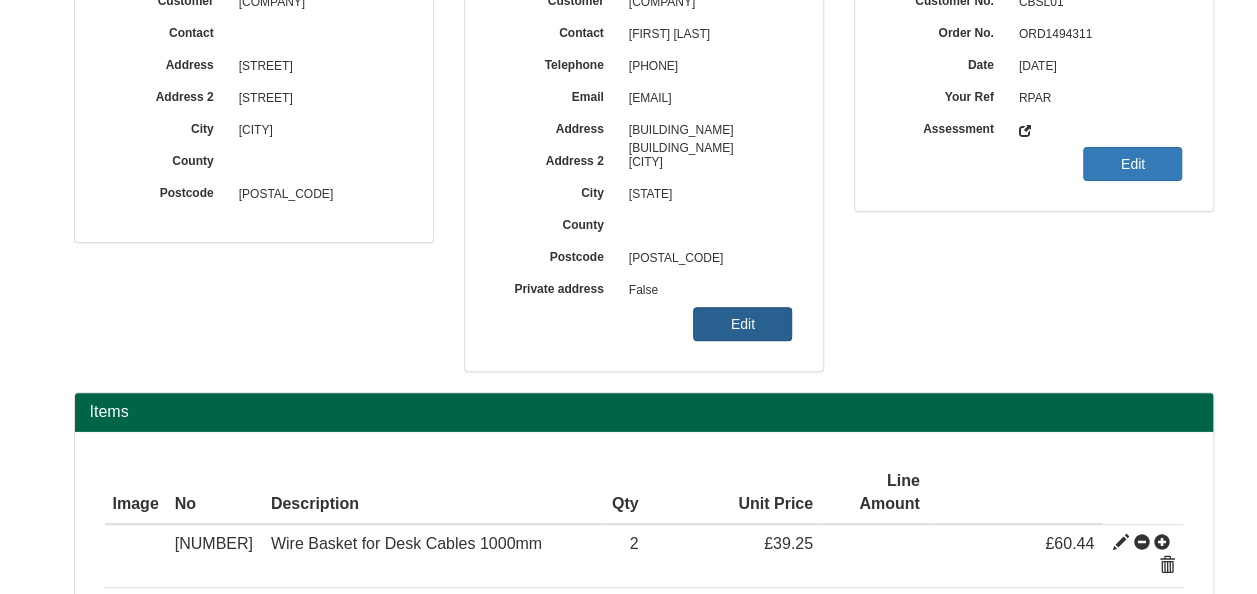 click on "Edit" at bounding box center (742, 324) 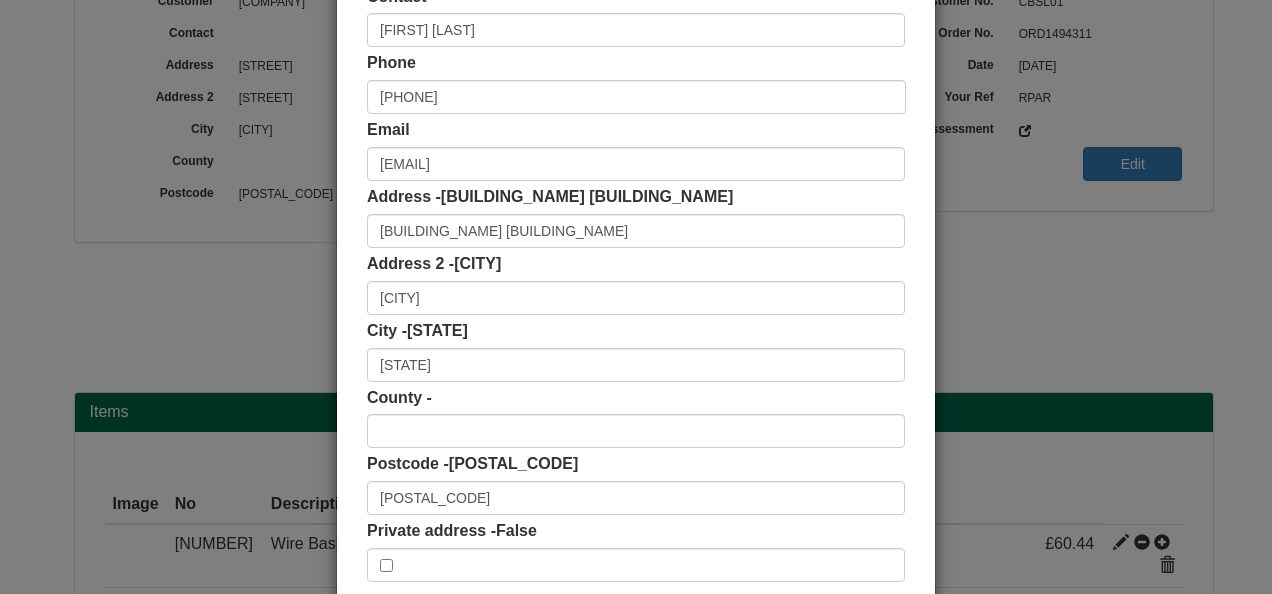 scroll, scrollTop: 200, scrollLeft: 0, axis: vertical 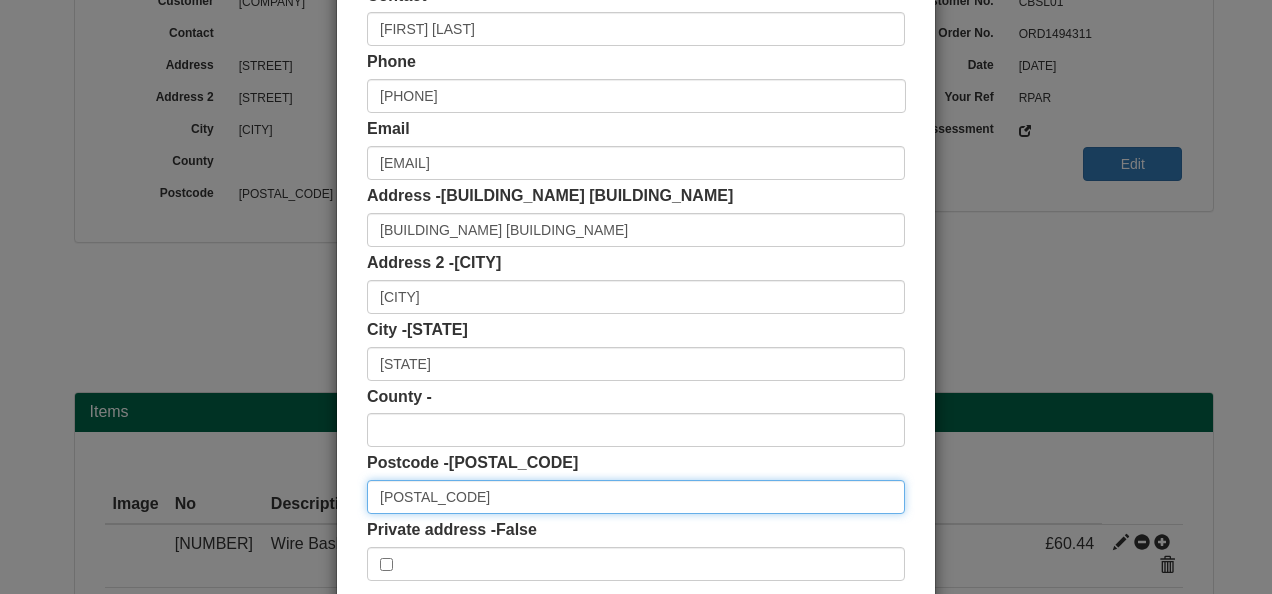 drag, startPoint x: 444, startPoint y: 494, endPoint x: 315, endPoint y: 490, distance: 129.062 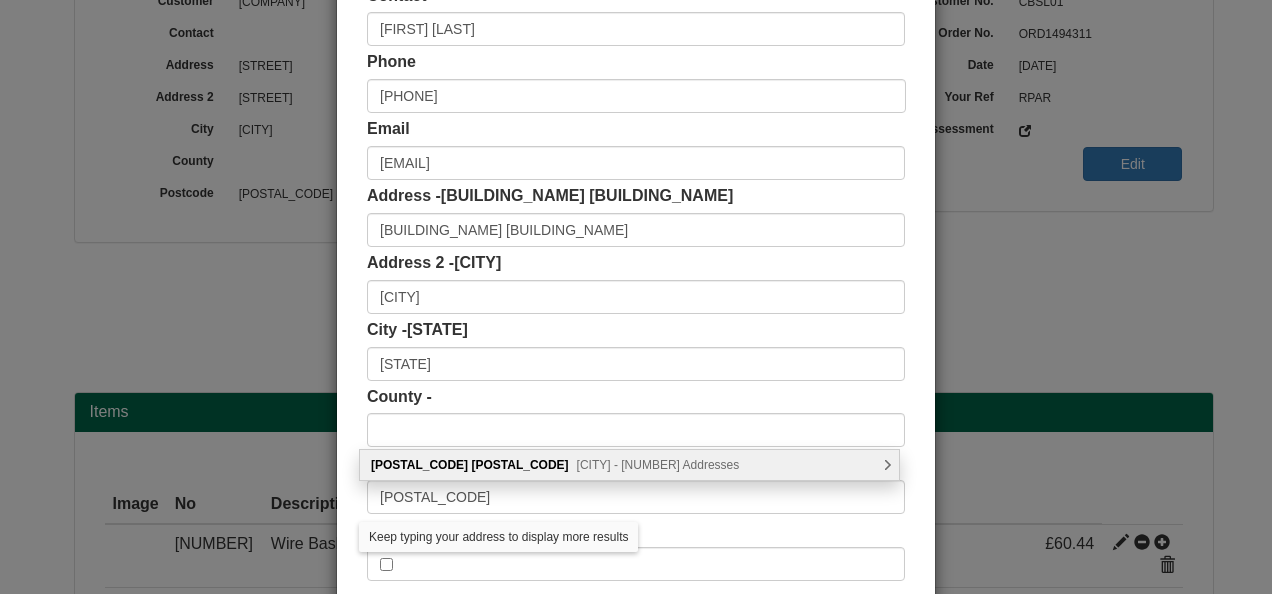 click on "Woking - 11 Addresses" at bounding box center (658, 465) 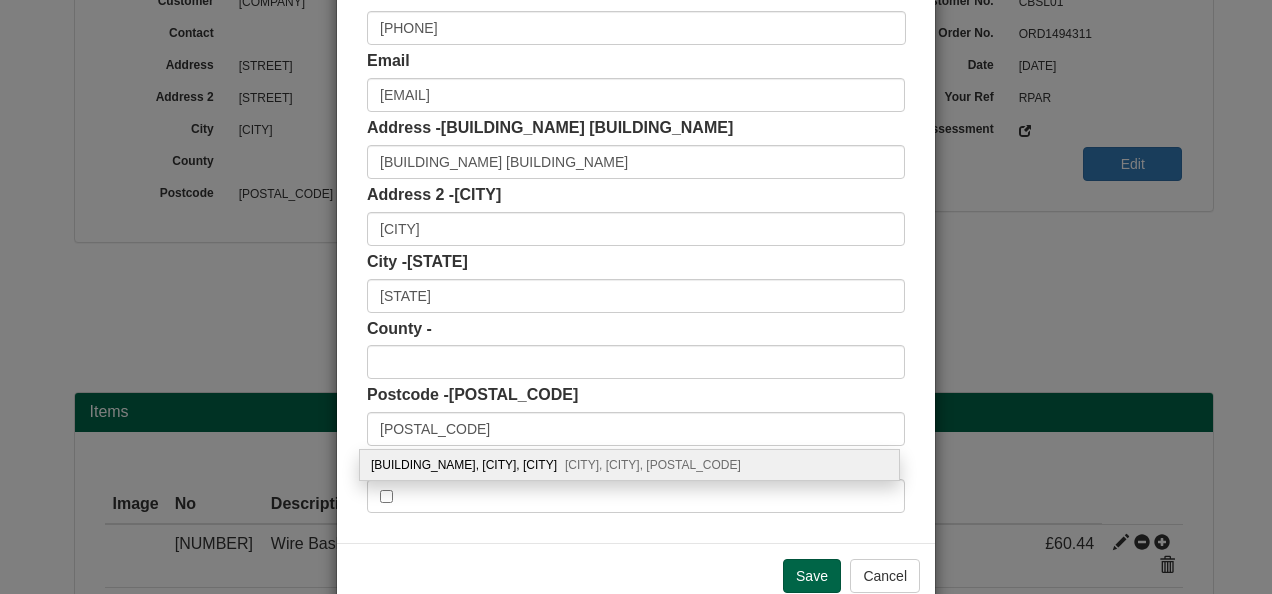 scroll, scrollTop: 300, scrollLeft: 0, axis: vertical 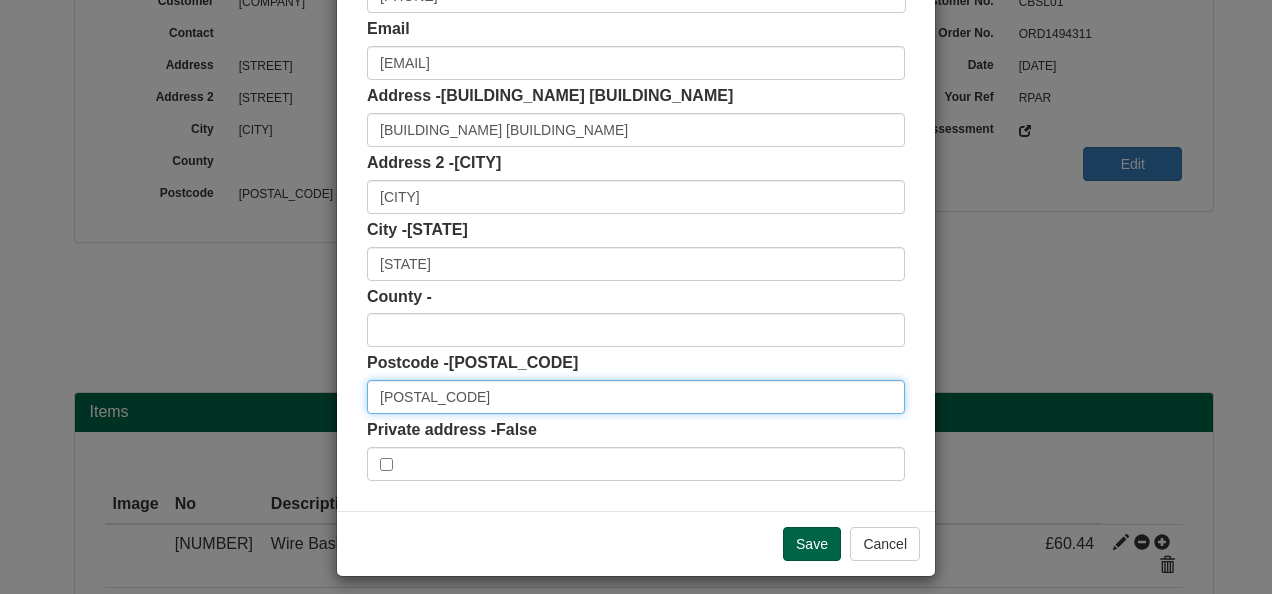 click on "[POSTAL_CODE]" at bounding box center (636, 397) 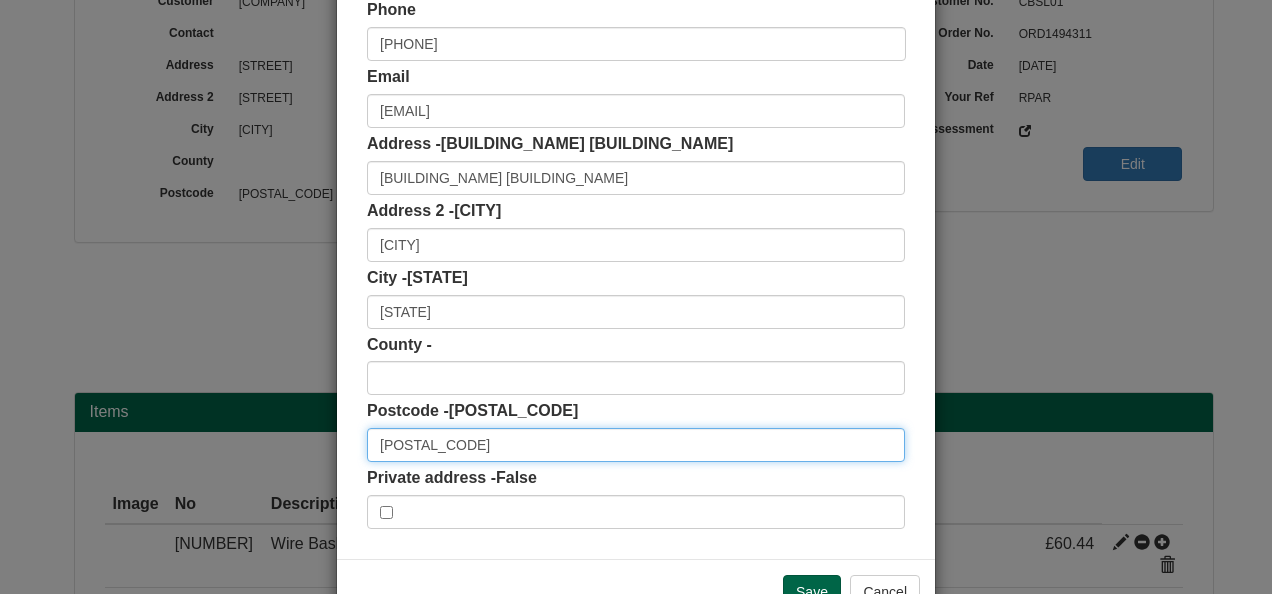 scroll, scrollTop: 300, scrollLeft: 0, axis: vertical 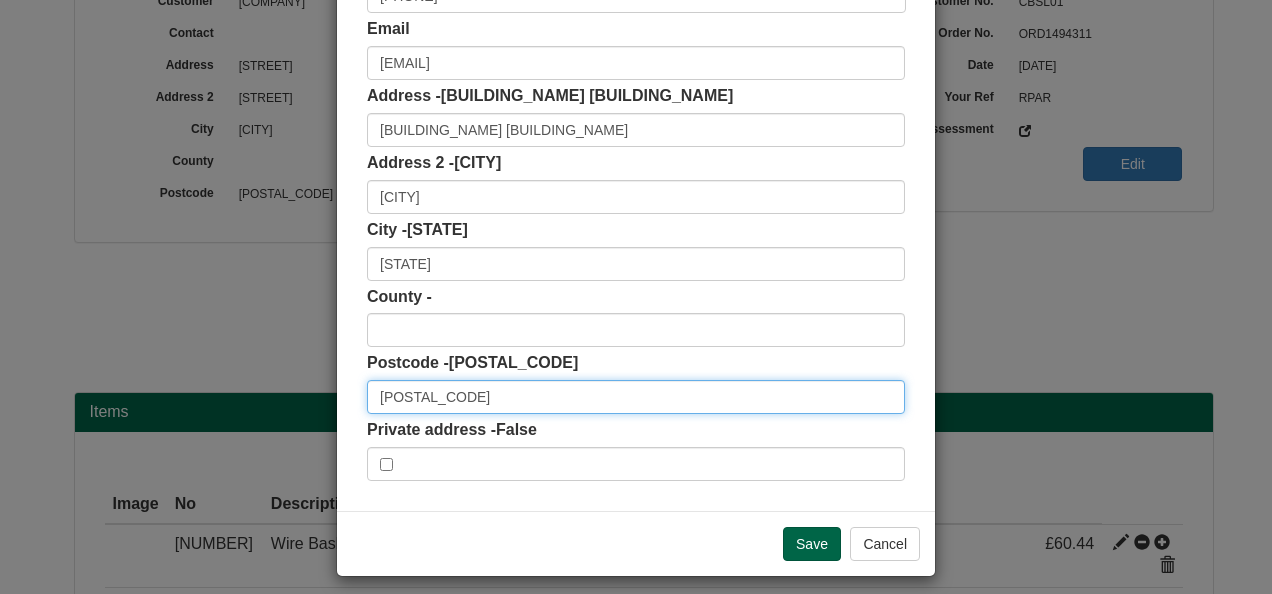 drag, startPoint x: 444, startPoint y: 398, endPoint x: 326, endPoint y: 396, distance: 118.016945 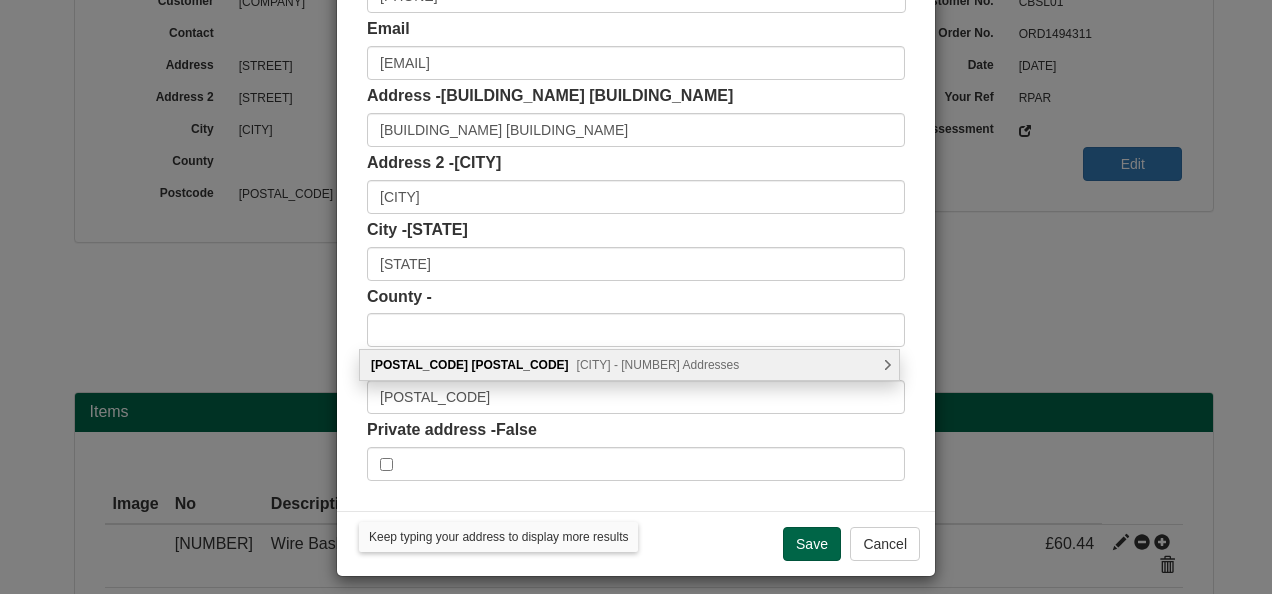 click on "Woking - 11 Addresses" at bounding box center [658, 365] 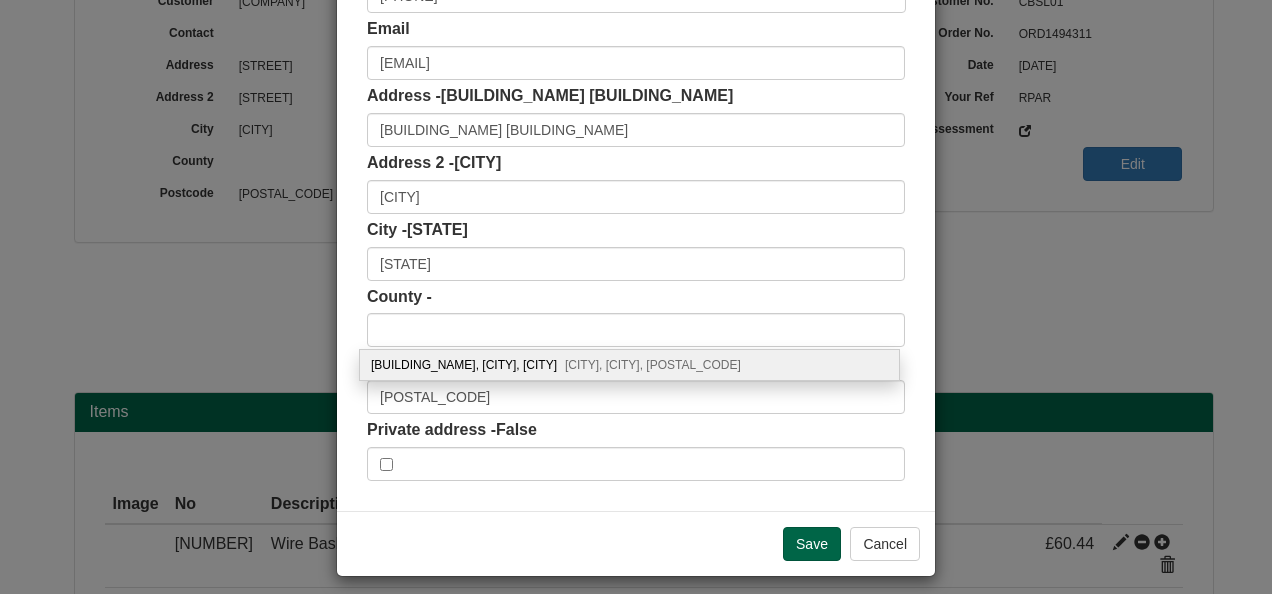 click on "Brookwood, Woking, GU24 0QQ" at bounding box center (653, 365) 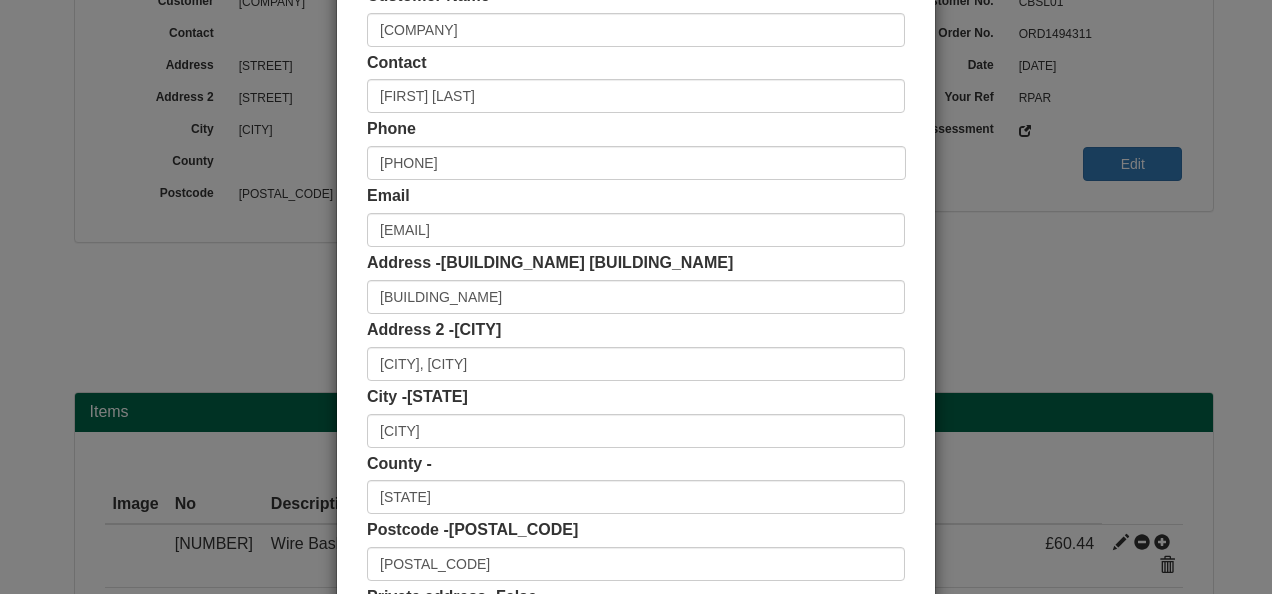 scroll, scrollTop: 100, scrollLeft: 0, axis: vertical 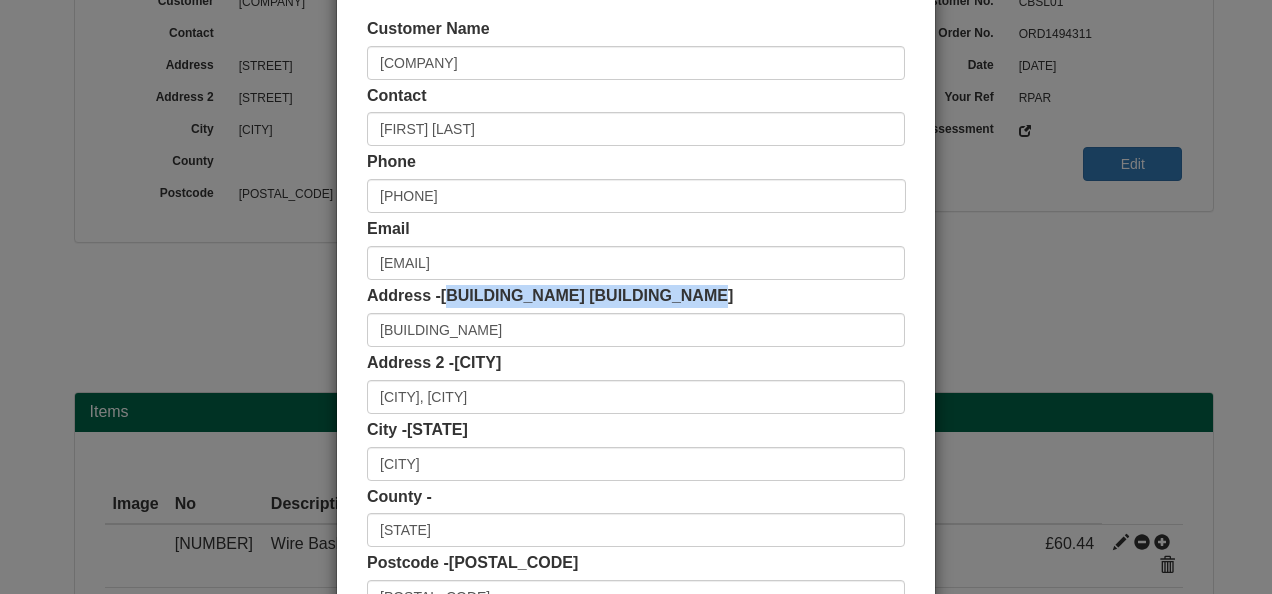drag, startPoint x: 670, startPoint y: 299, endPoint x: 439, endPoint y: 295, distance: 231.03462 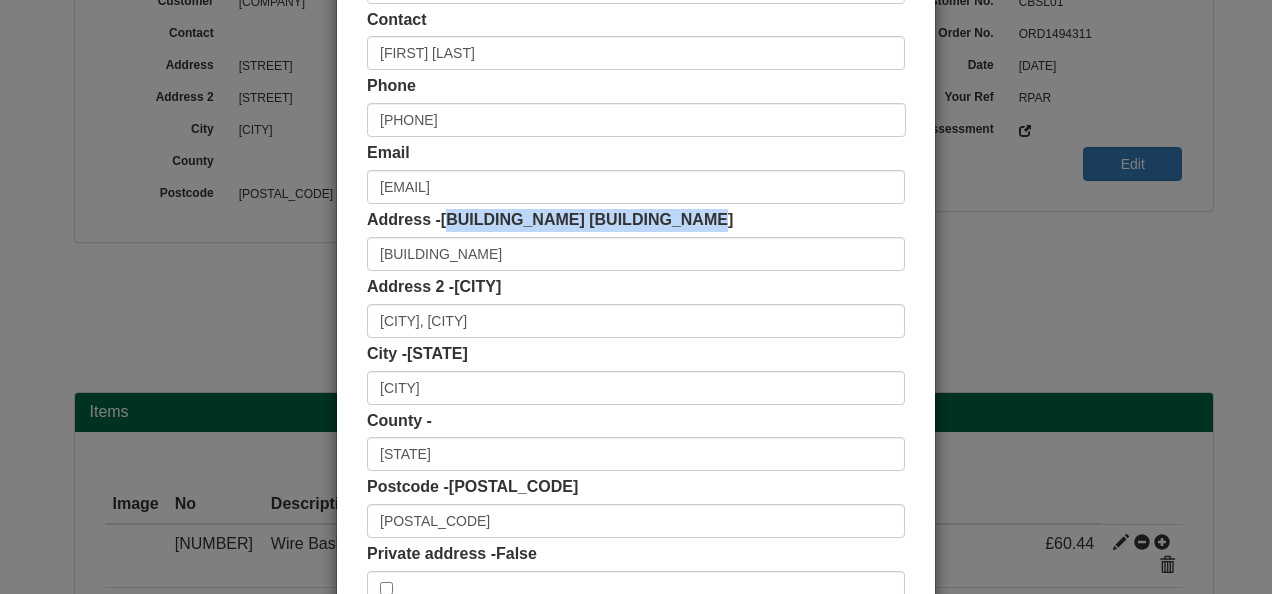 scroll, scrollTop: 200, scrollLeft: 0, axis: vertical 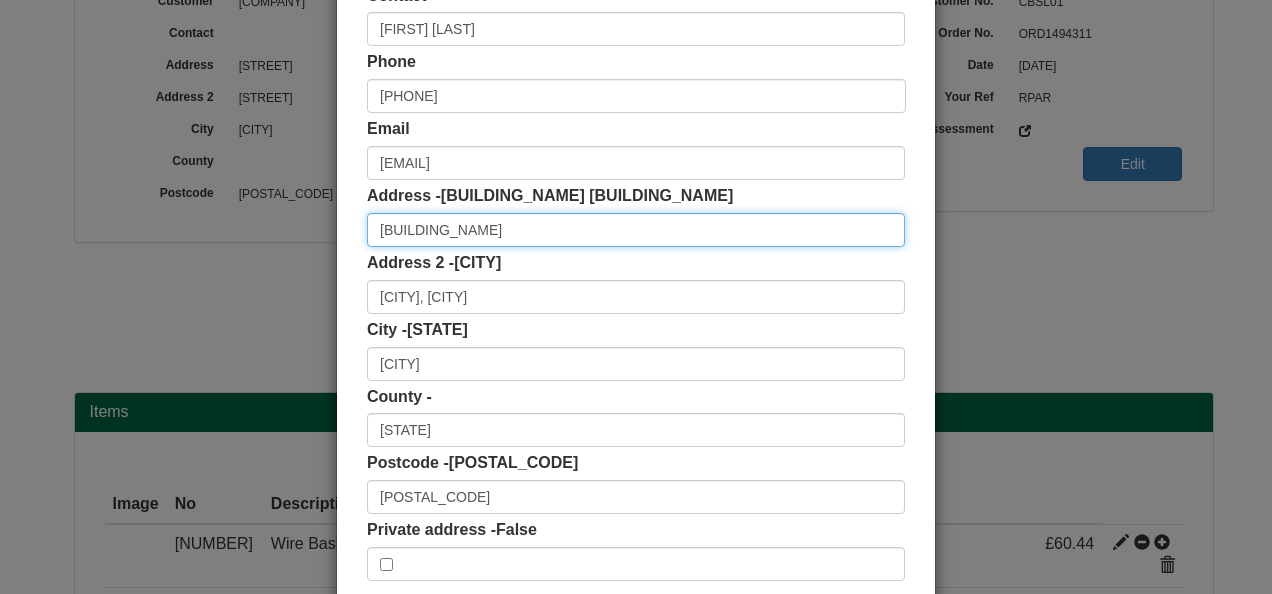 click on "Army Training Regiment" at bounding box center [636, 230] 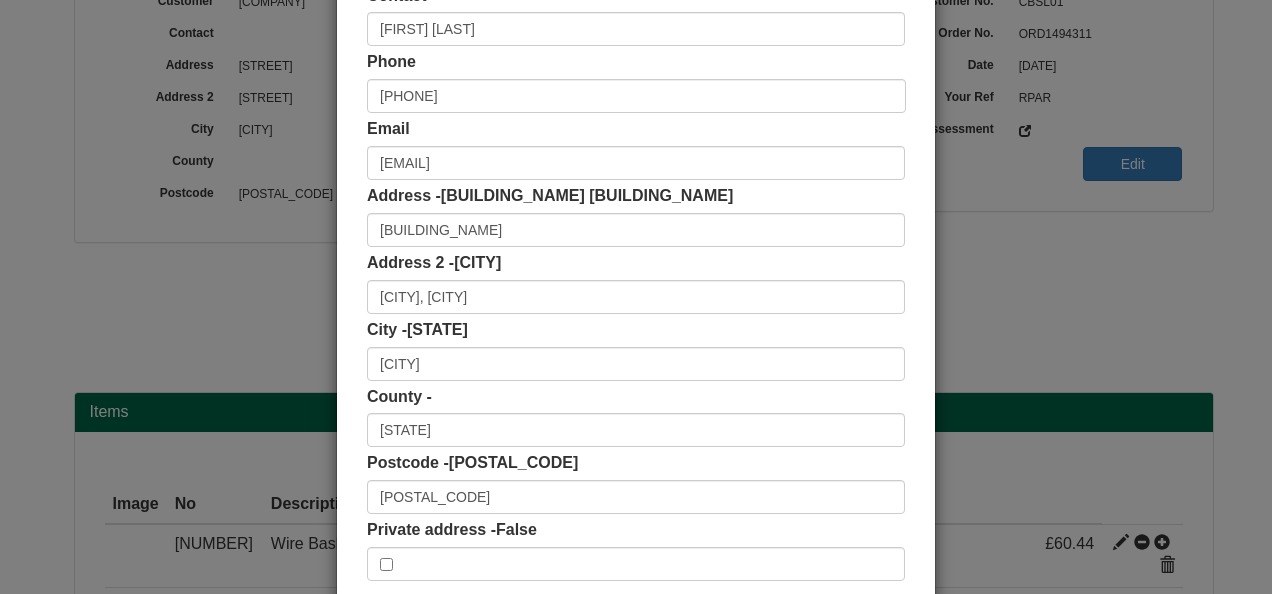 click on "Customer Name Capita
Contact Cecilia Ras
Phone 01483 798 471
Email cecilia.ras@capita.com
Address -
Building 6 Alexander Barracks Army Training Regiment
Address 2 -
Pirbright Pirbright Camp, Brookwood
City -
Surrey Woking
Surrey" at bounding box center [636, 249] 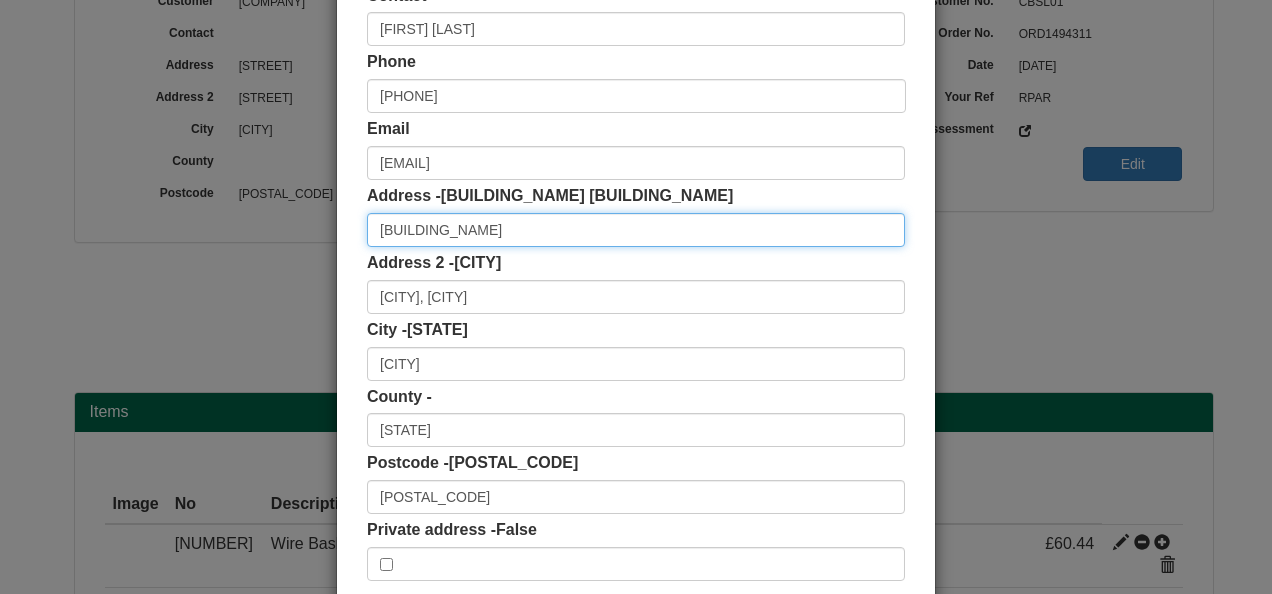 click on "Army Training Regiment" at bounding box center [636, 230] 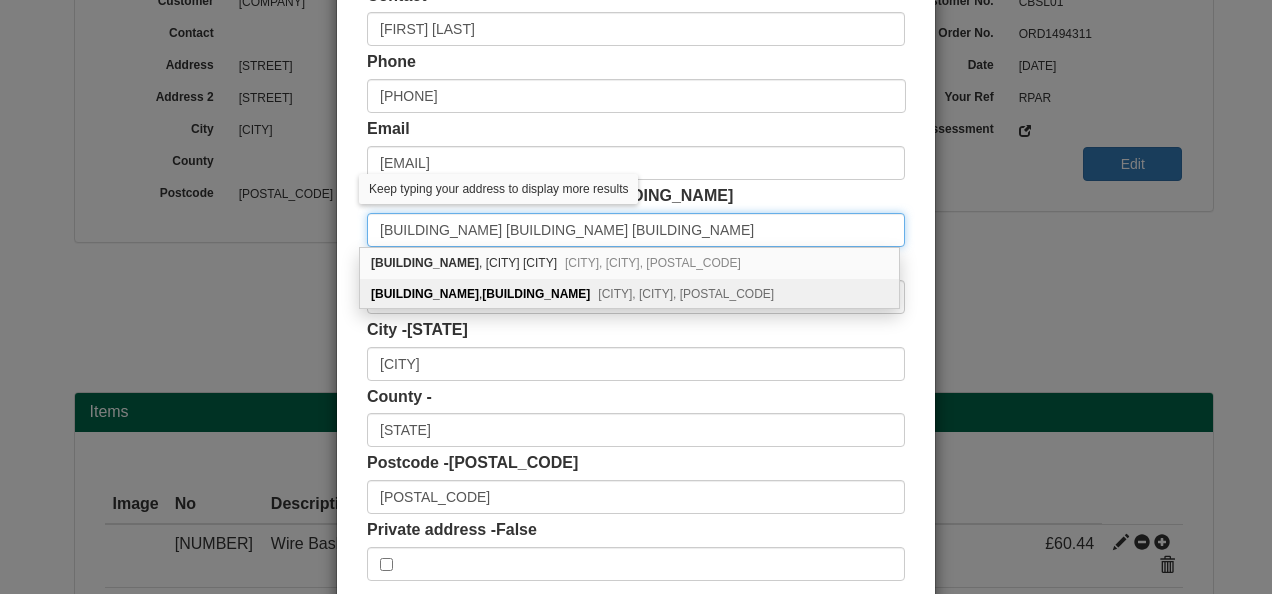 type on "[ADDRESS] [ADDRESS] [ADDRESS]" 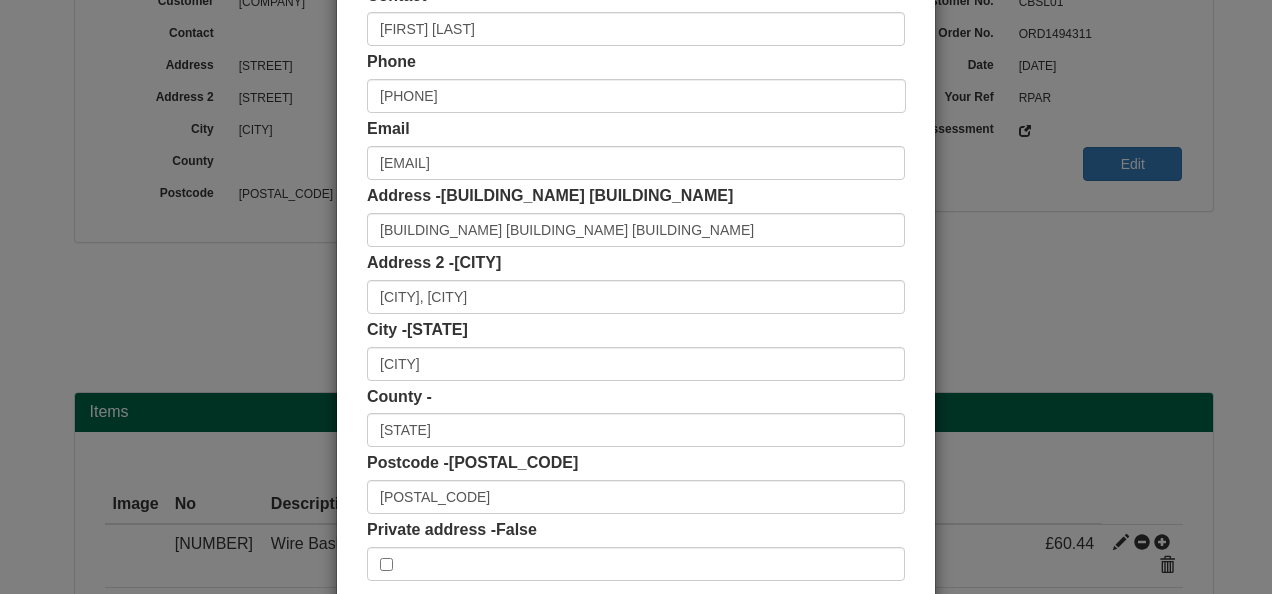 click on "Customer Name Capita
Contact Cecilia Ras
Phone 01483 798 471
Email cecilia.ras@capita.com
Address -
Building 6 Alexander Barracks Army Training Regiment Building 6 Alexander Barra
Address 2 -
Pirbright Pirbright Camp, Brookwood
City -
Surrey Woking False" at bounding box center (636, 249) 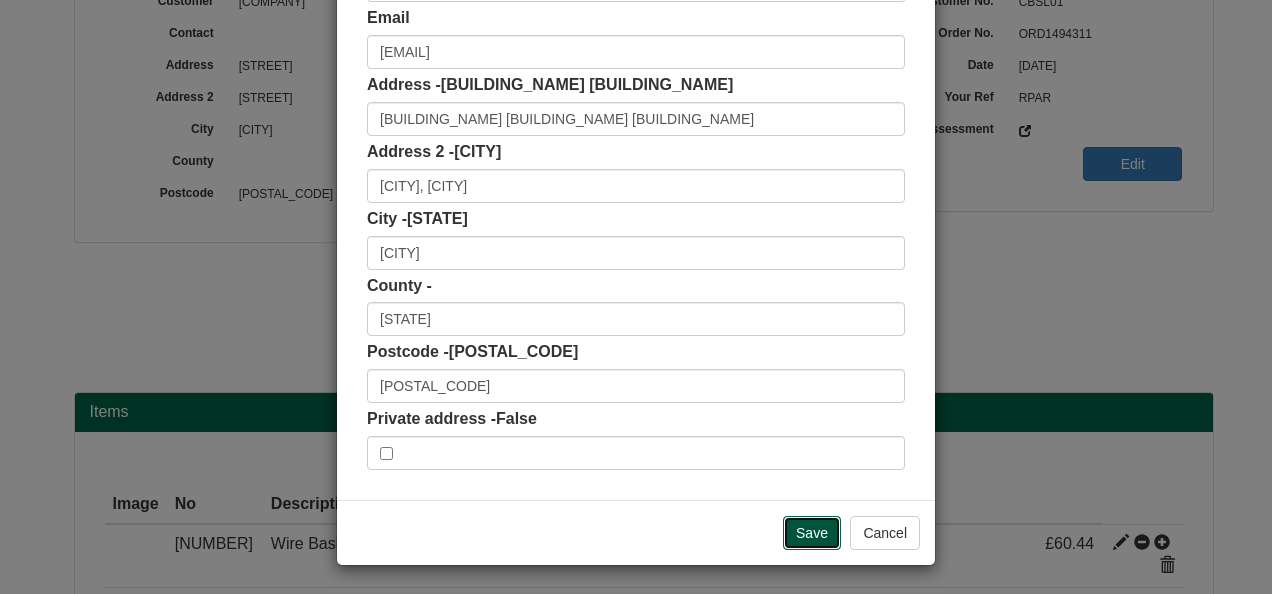 click on "Save" at bounding box center [812, 533] 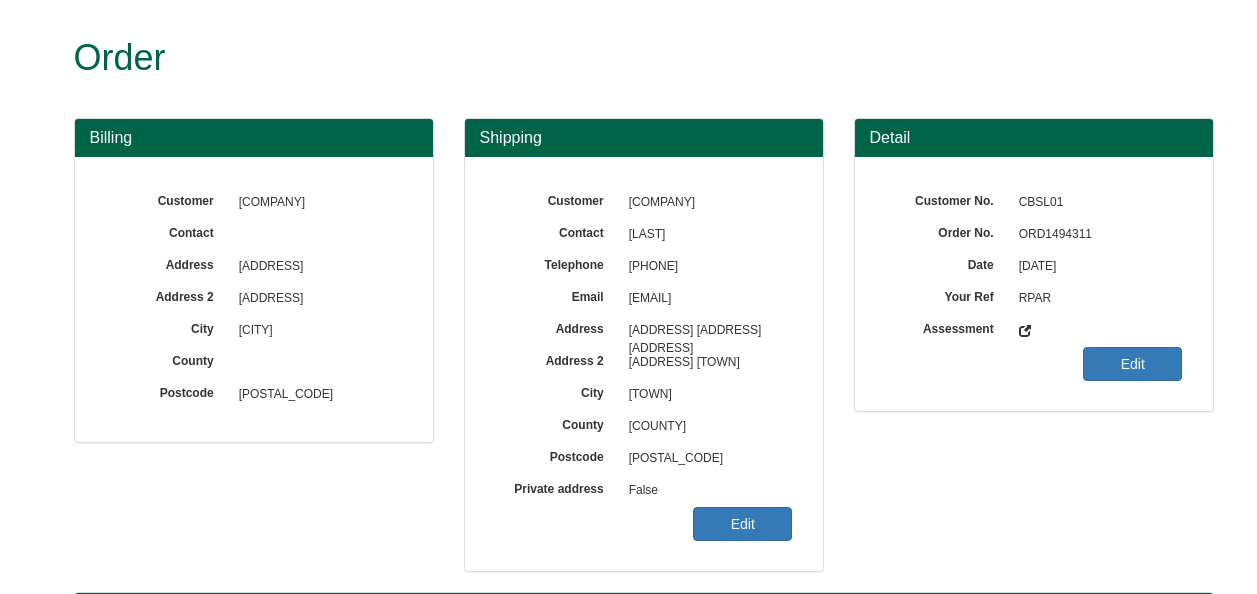 scroll, scrollTop: 0, scrollLeft: 0, axis: both 